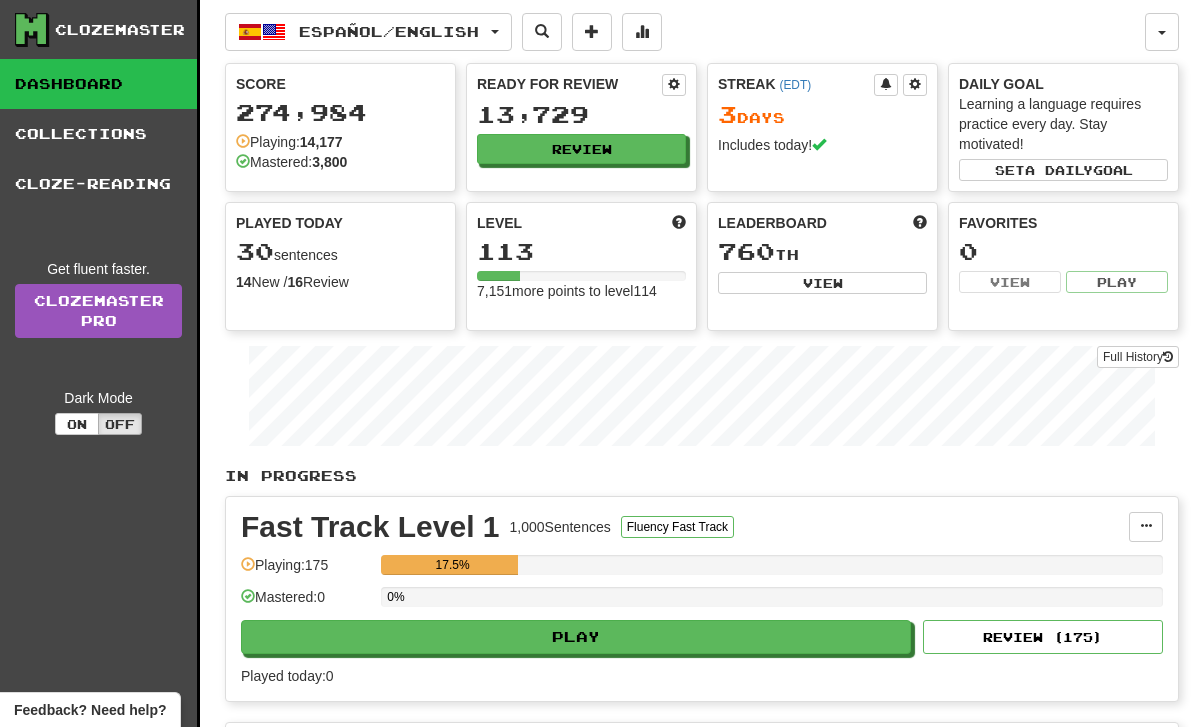 scroll, scrollTop: 0, scrollLeft: 0, axis: both 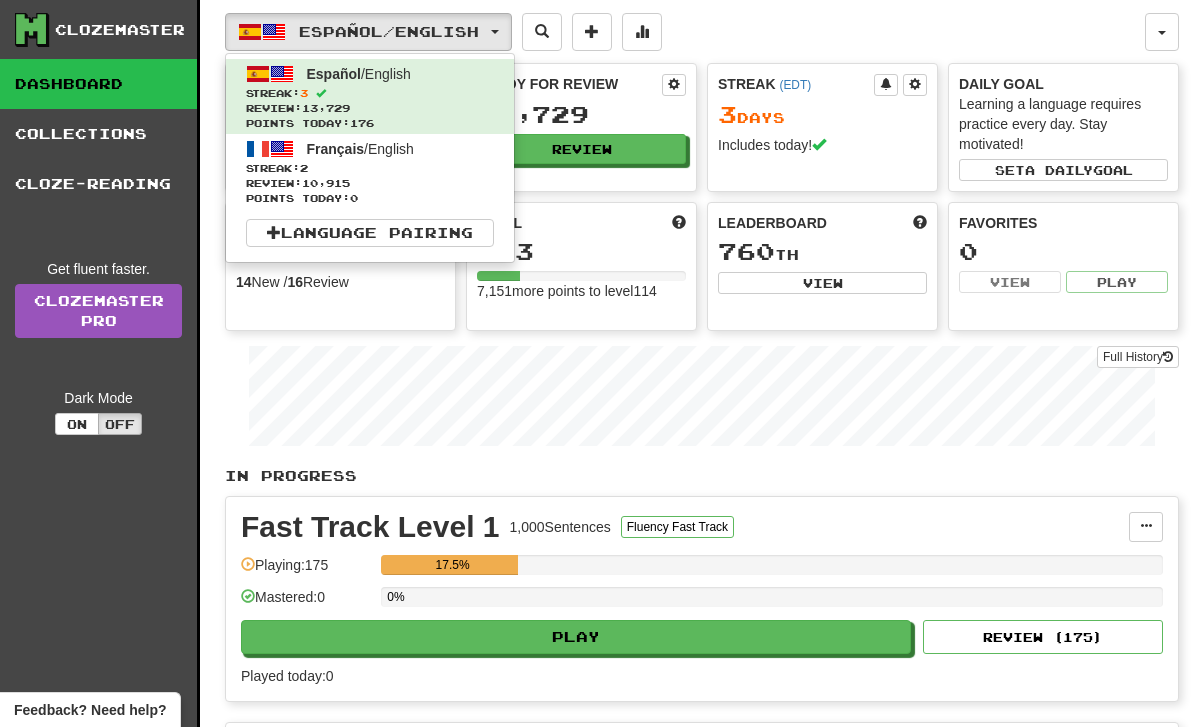 click on "Review:  10,915" at bounding box center (370, 183) 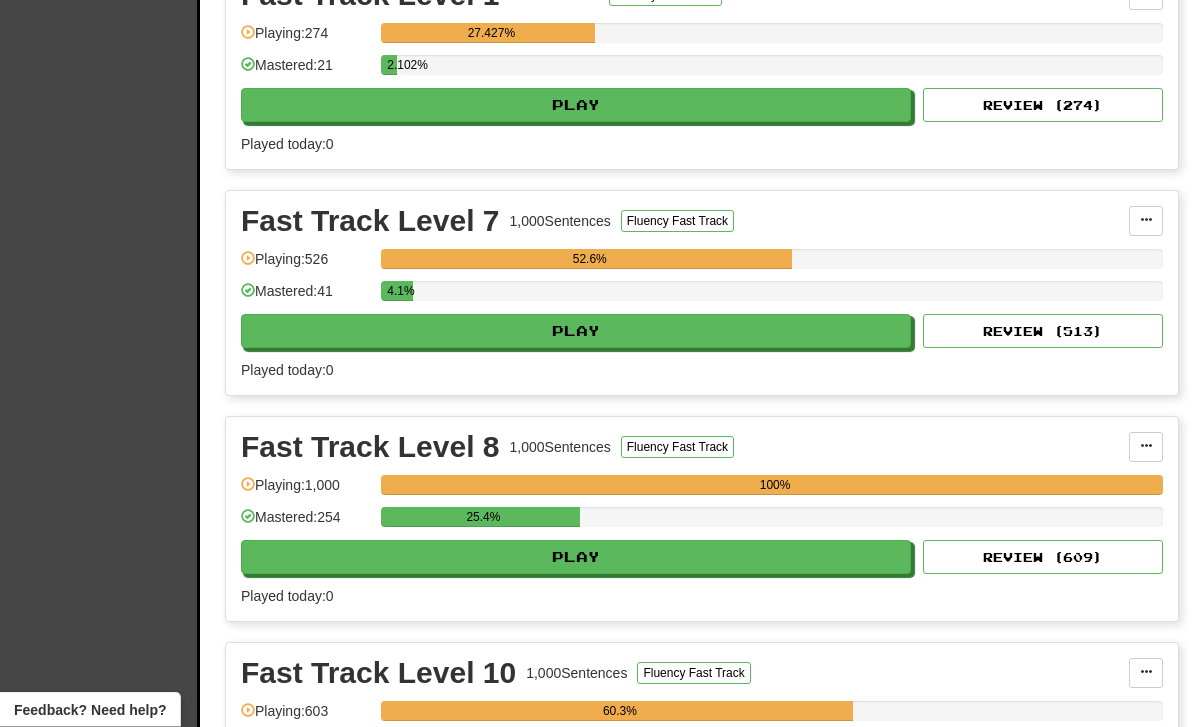 scroll, scrollTop: 759, scrollLeft: 0, axis: vertical 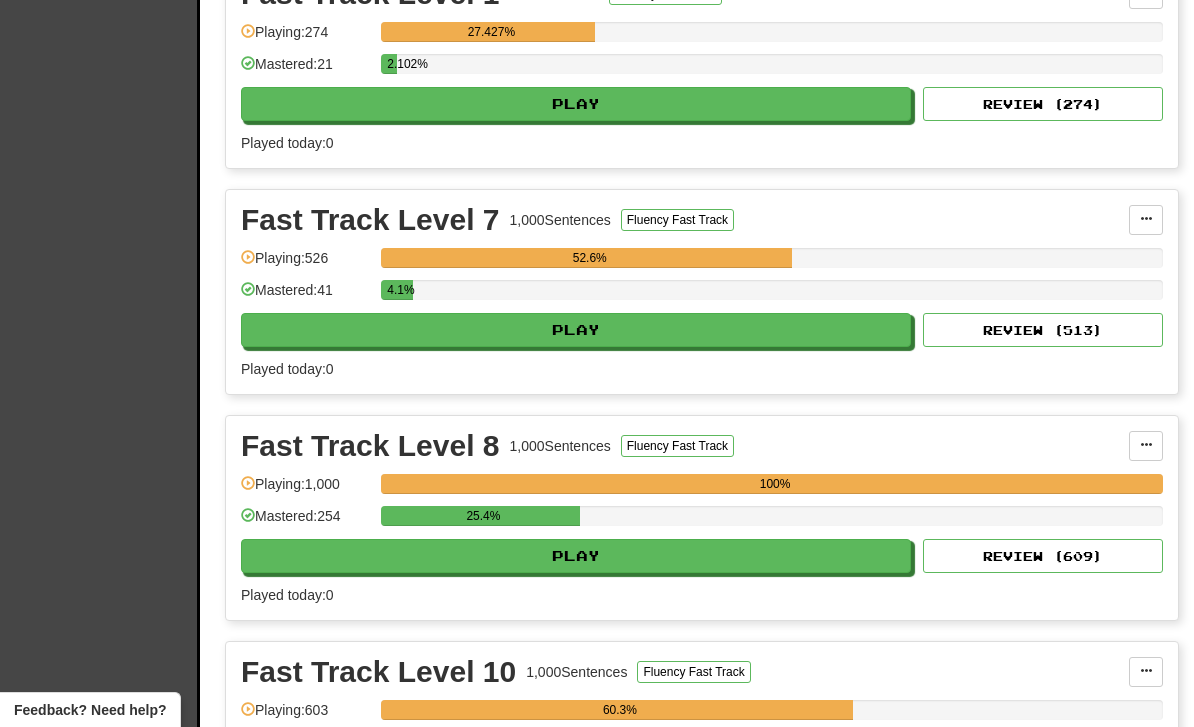 click on "Play" at bounding box center (576, 556) 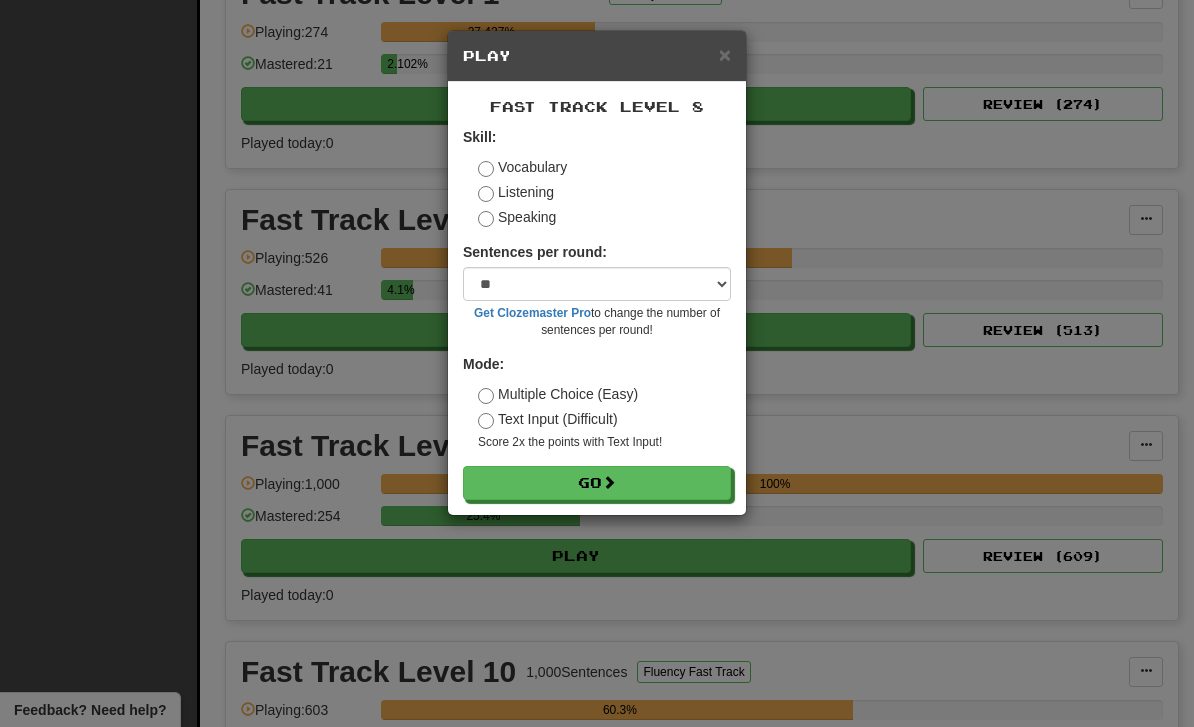 click on "Go" at bounding box center (597, 483) 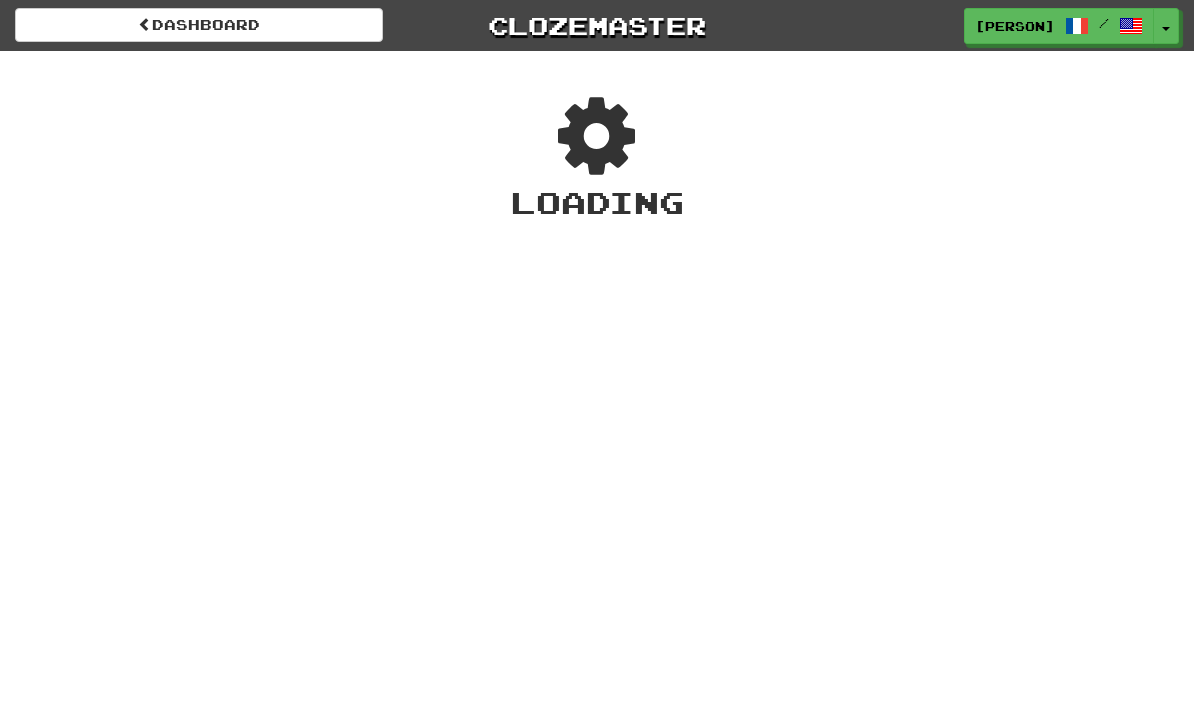 scroll, scrollTop: 0, scrollLeft: 0, axis: both 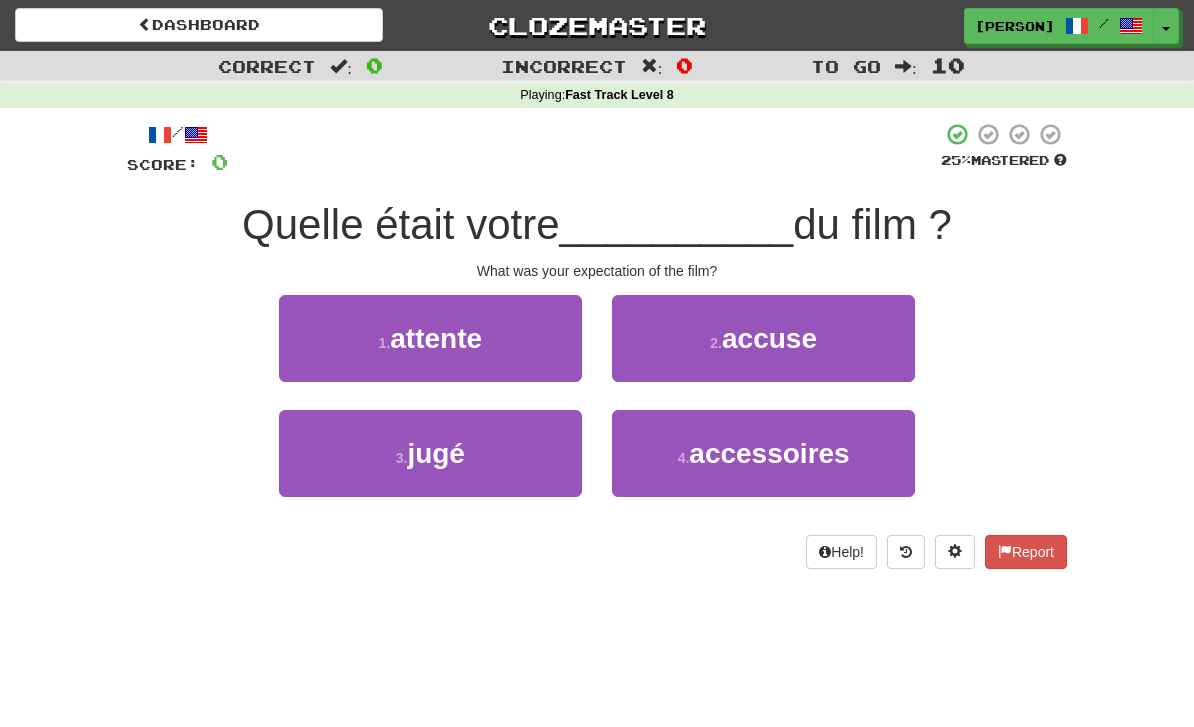 click on "1 .  attente" at bounding box center [430, 338] 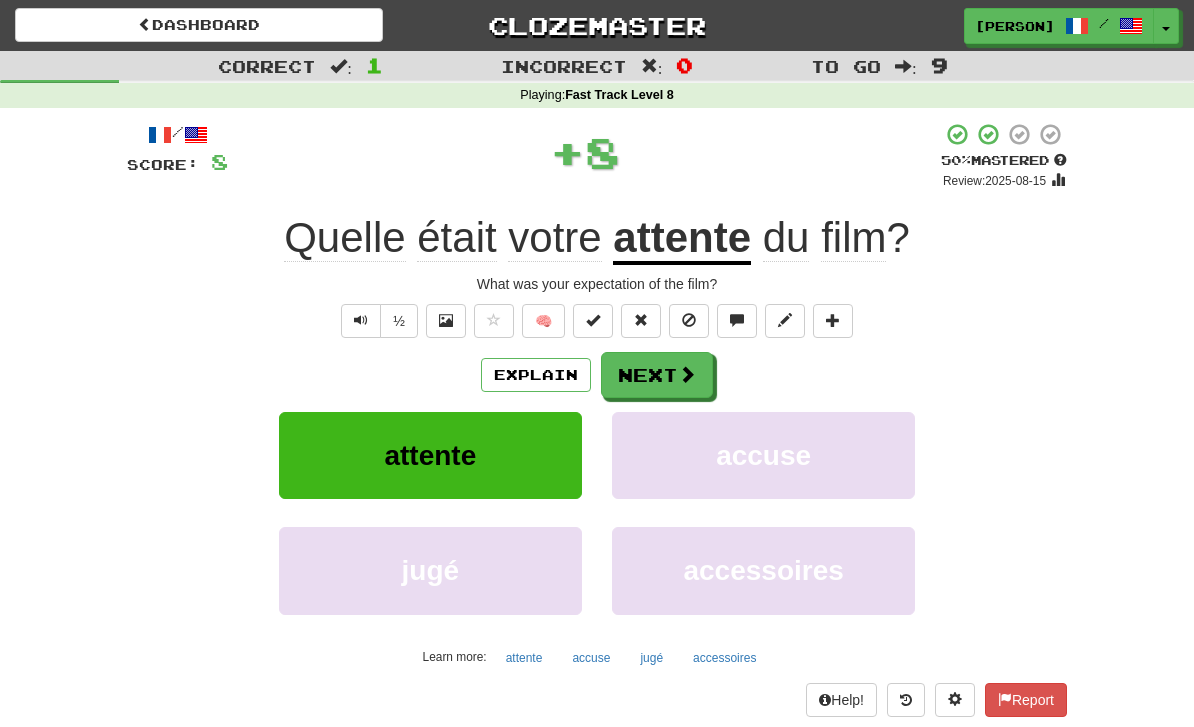 click on "Next" at bounding box center (657, 375) 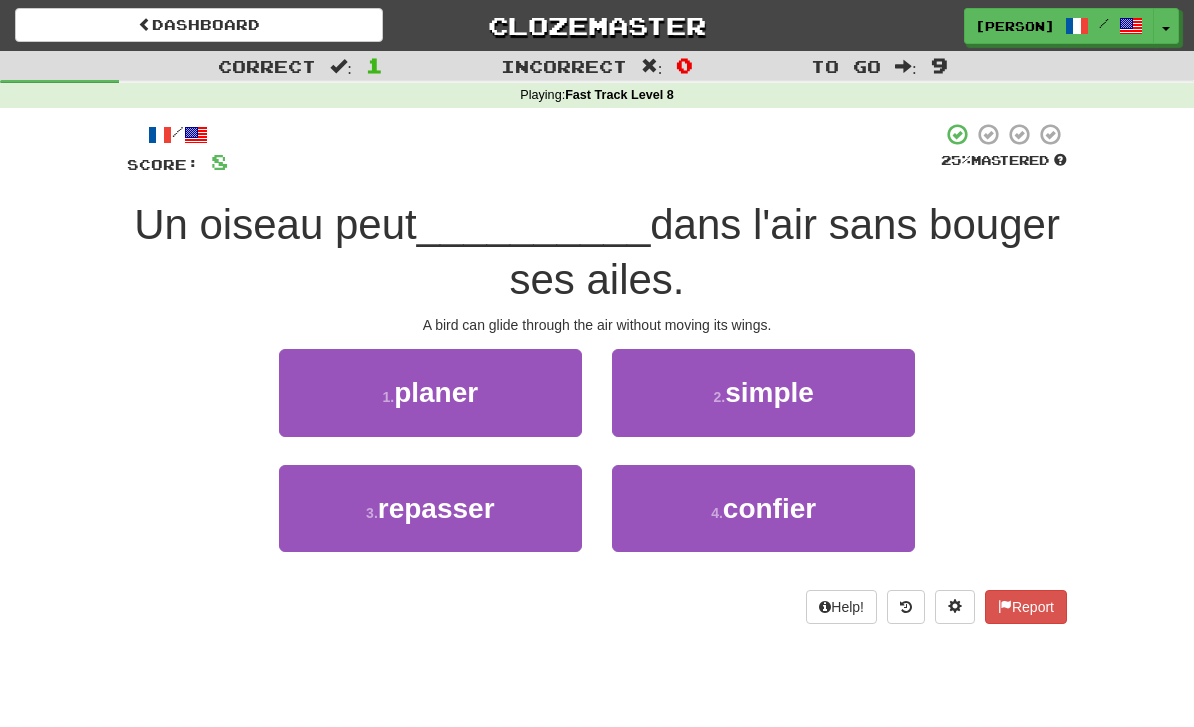 click on "3 .  repasser" at bounding box center [430, 508] 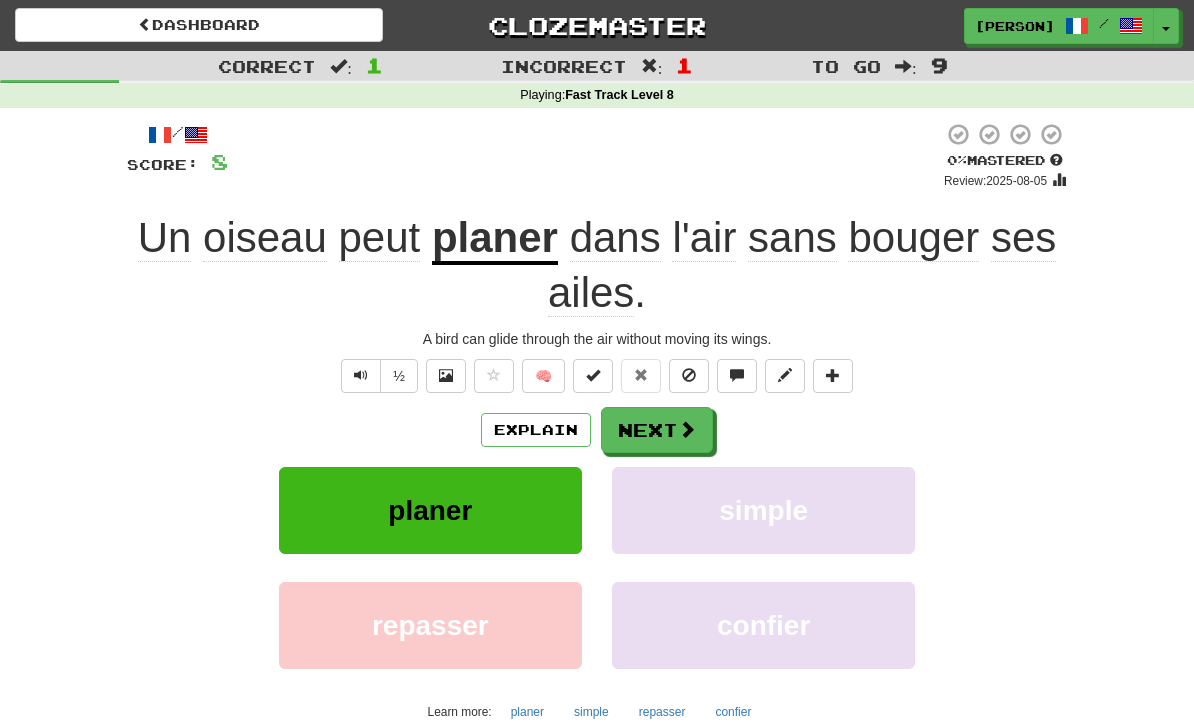 click at bounding box center [687, 429] 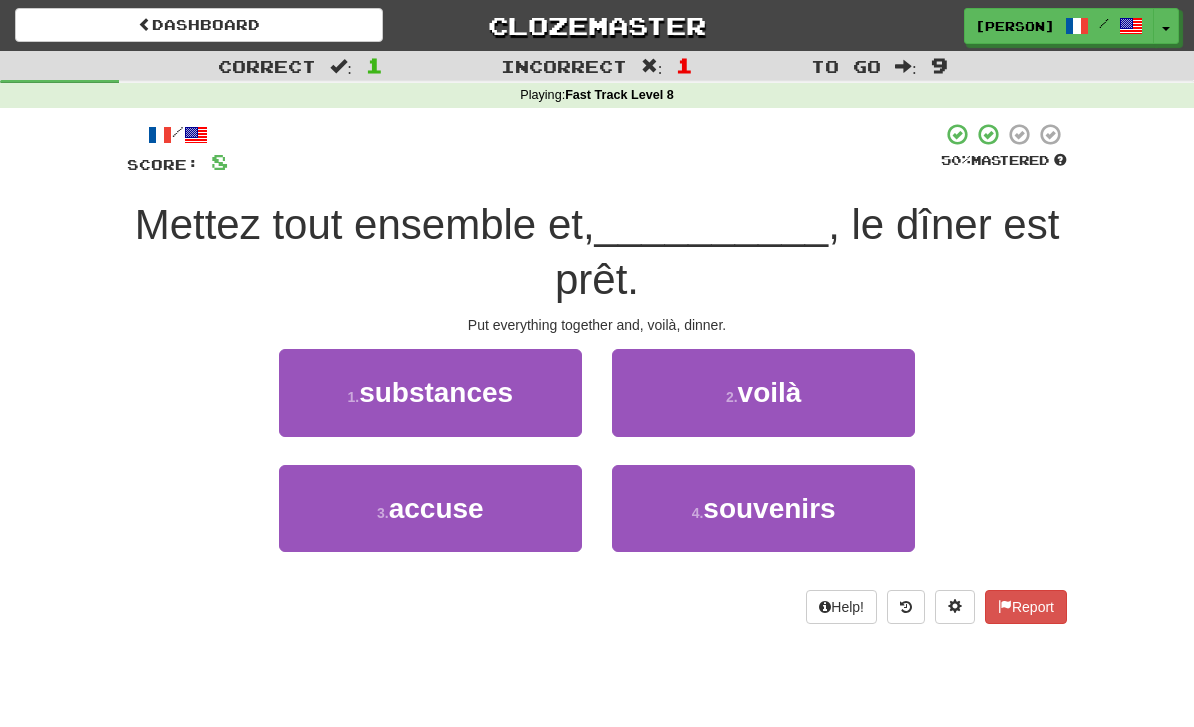 click on "2 .  voilà" at bounding box center (763, 392) 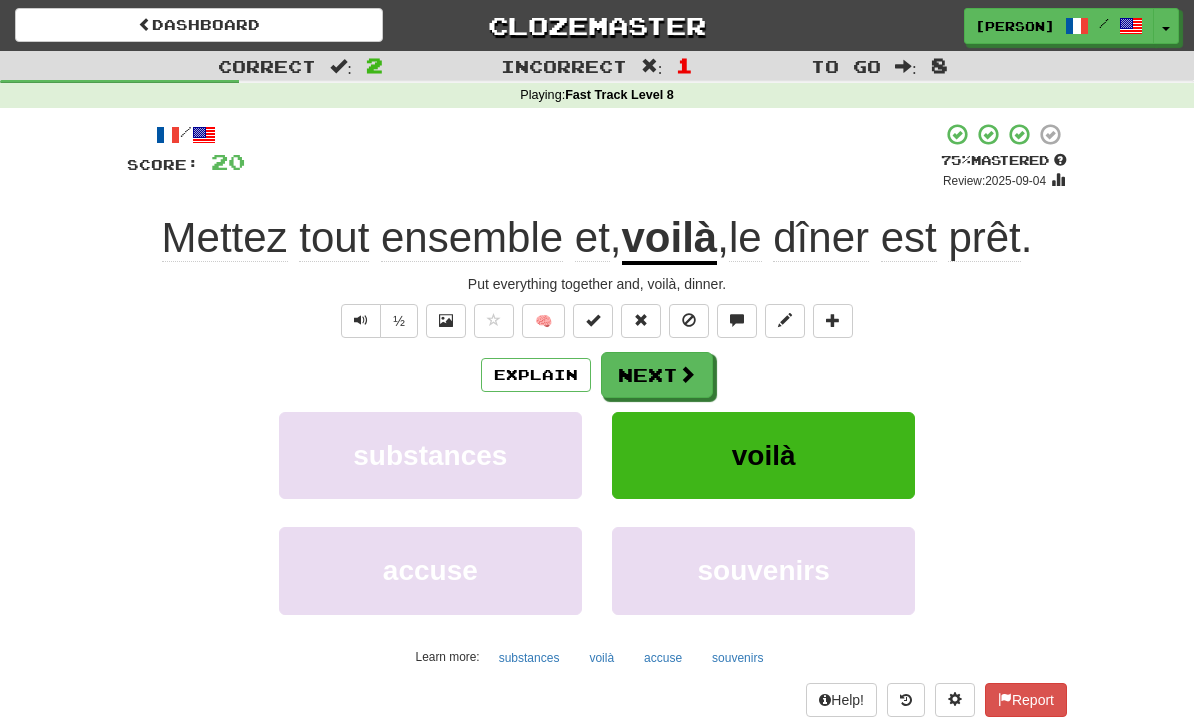 click on "substances voilà" at bounding box center [597, 469] 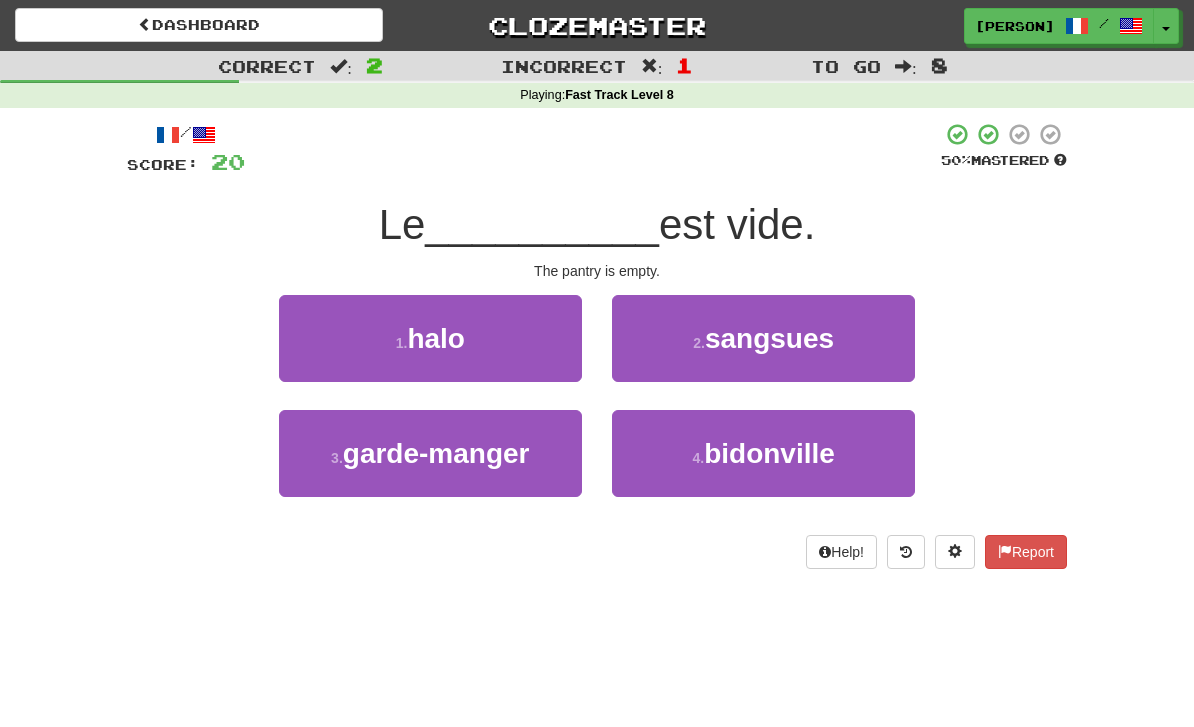 click on "bidonville" at bounding box center (769, 453) 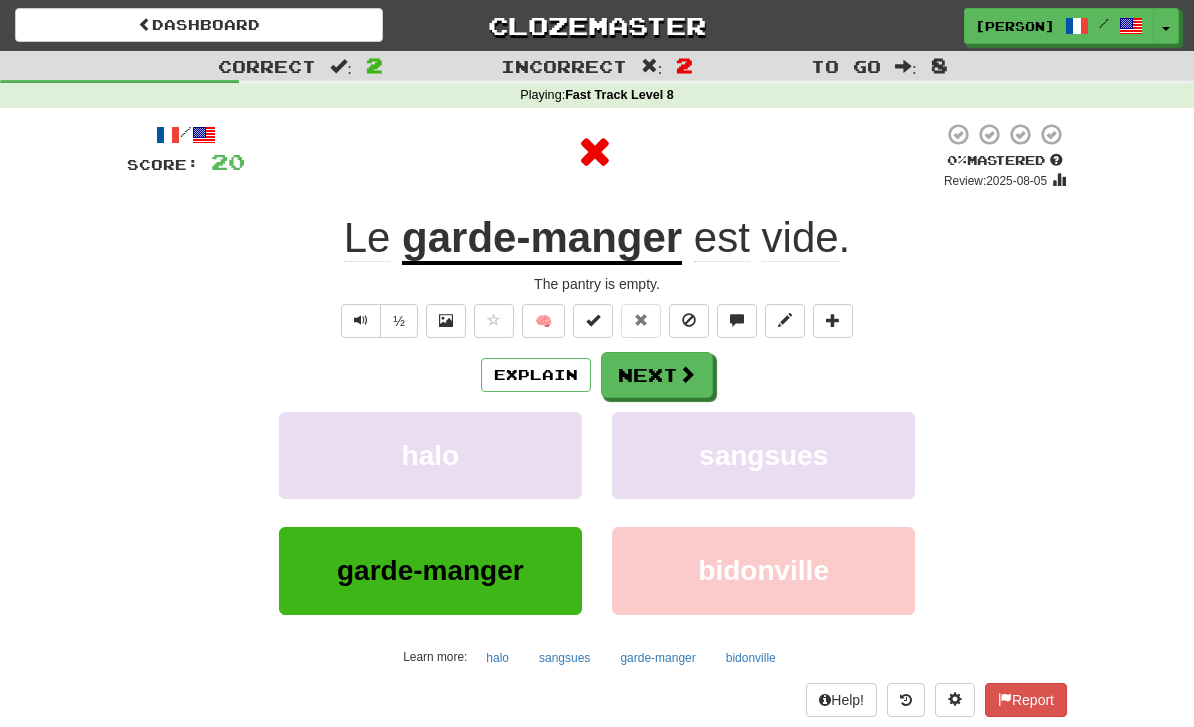 click on "Next" at bounding box center [657, 375] 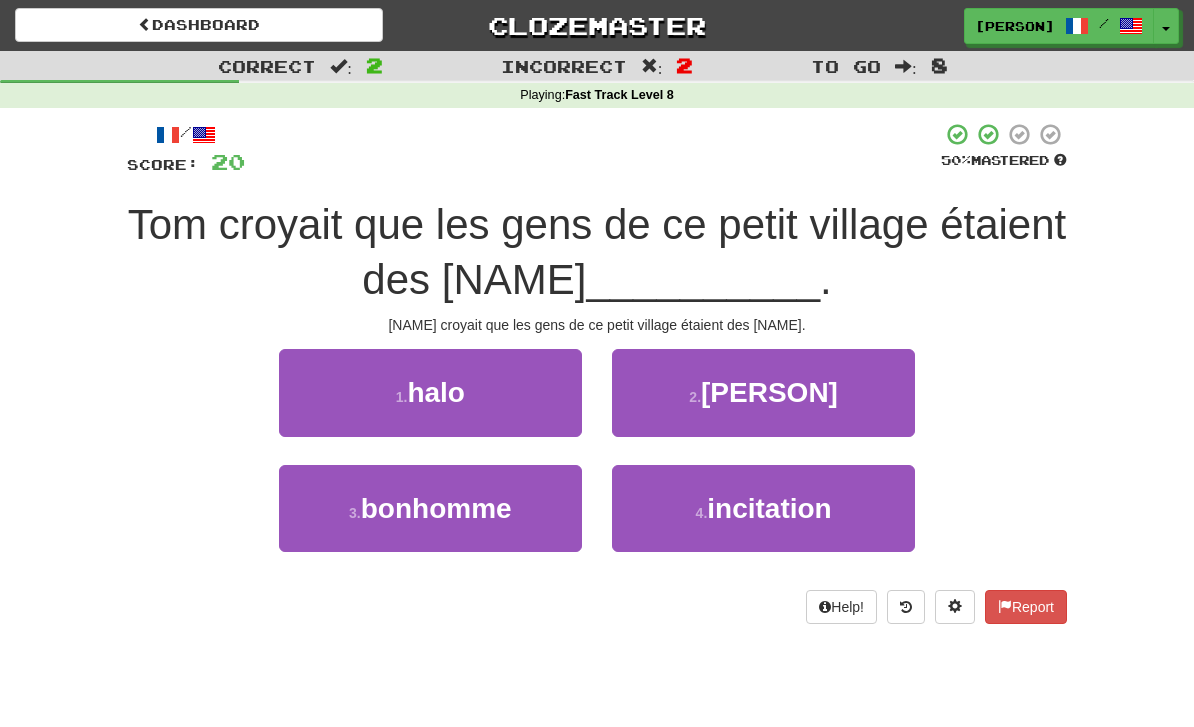 click on "2 .  [NAME]" at bounding box center (763, 392) 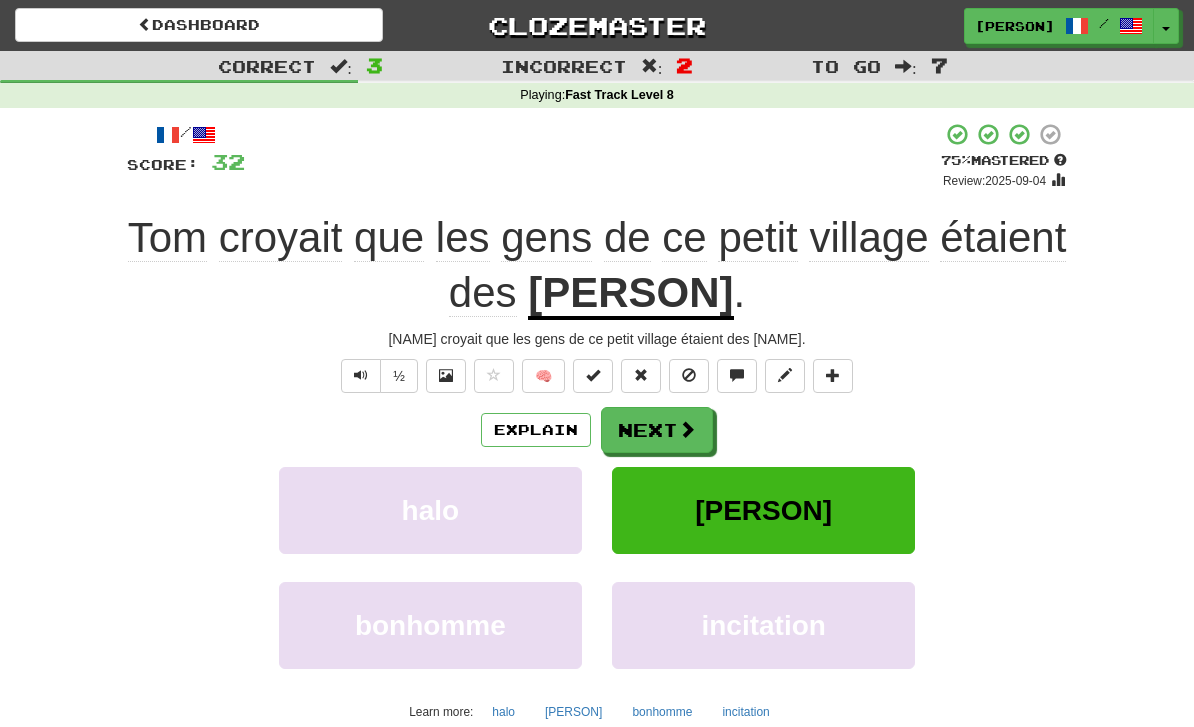 click at bounding box center (687, 429) 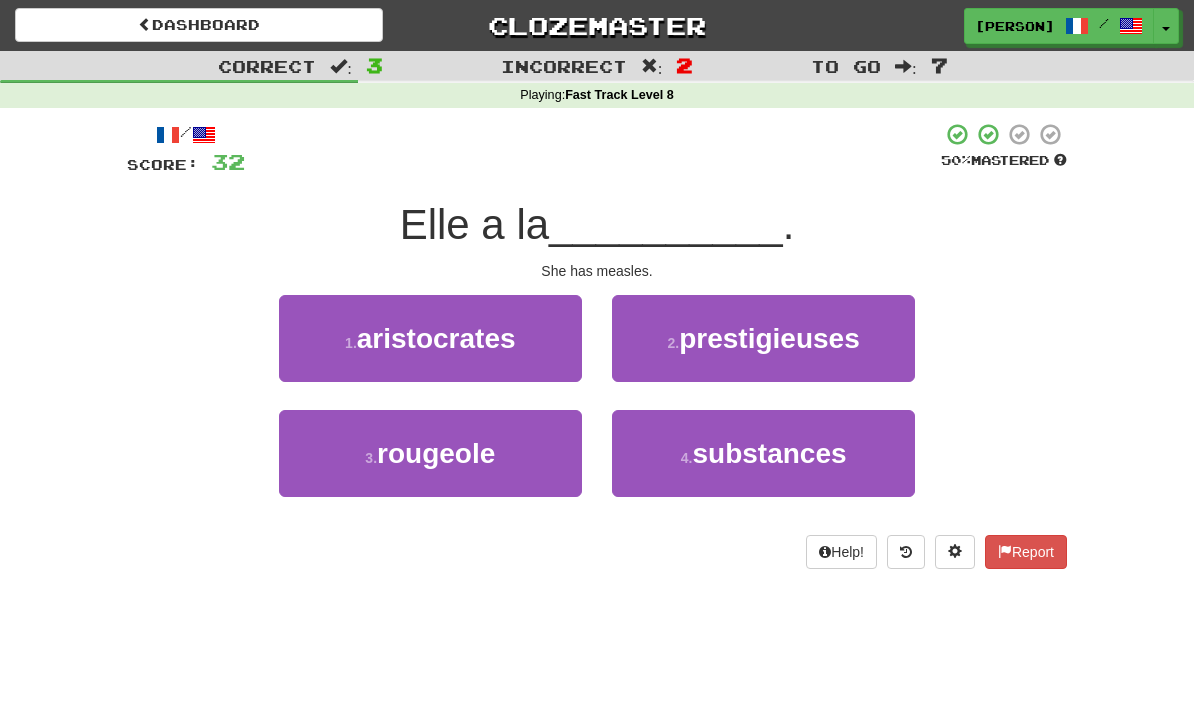 click on "3 .  rougeole" at bounding box center (430, 453) 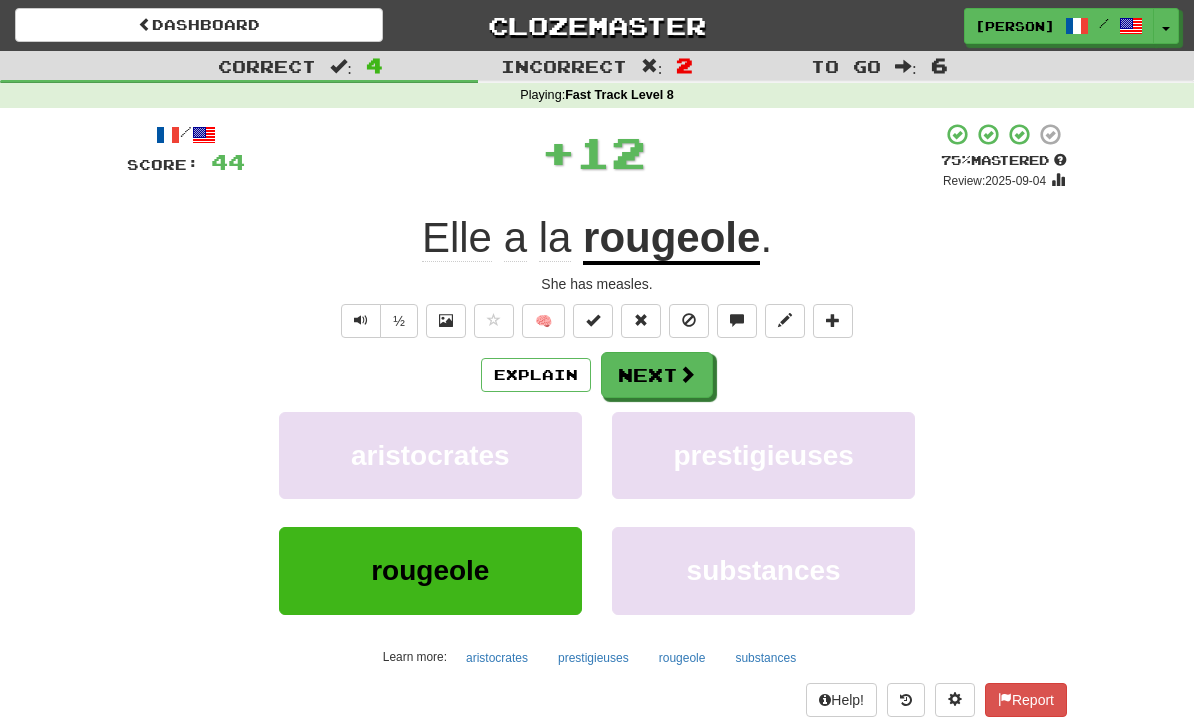 click on "Next" at bounding box center (657, 375) 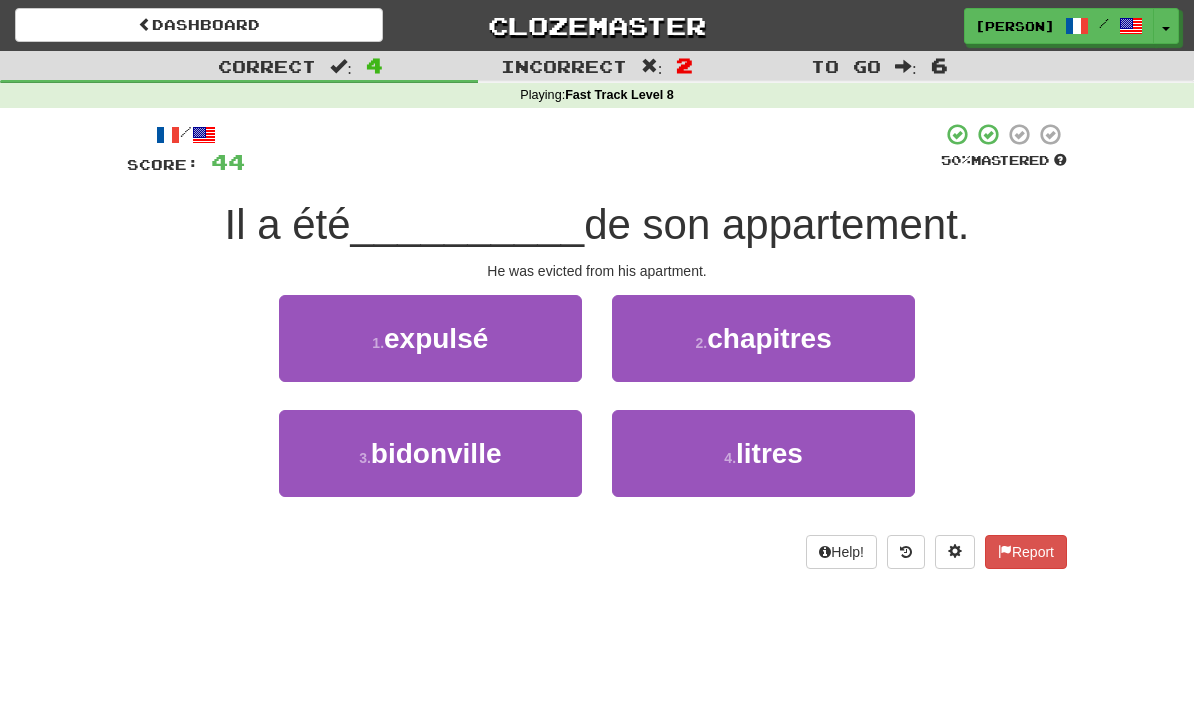 click on "1 .  expulsé" at bounding box center [430, 338] 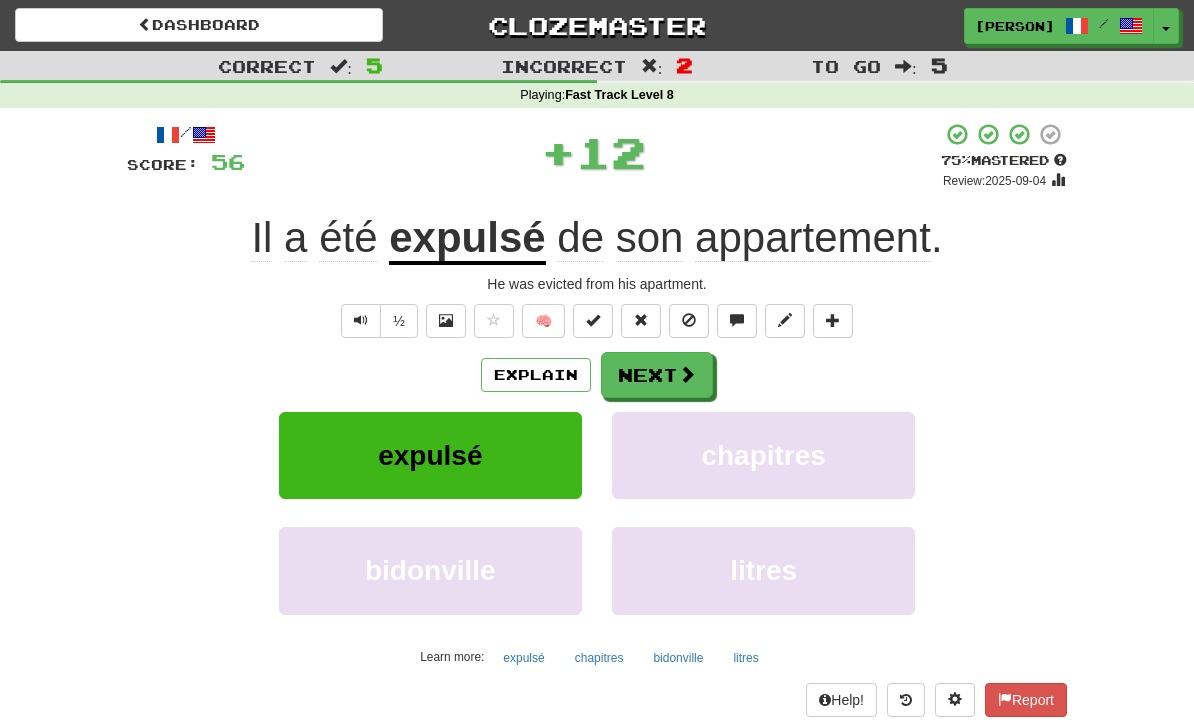 click on "Next" at bounding box center (657, 375) 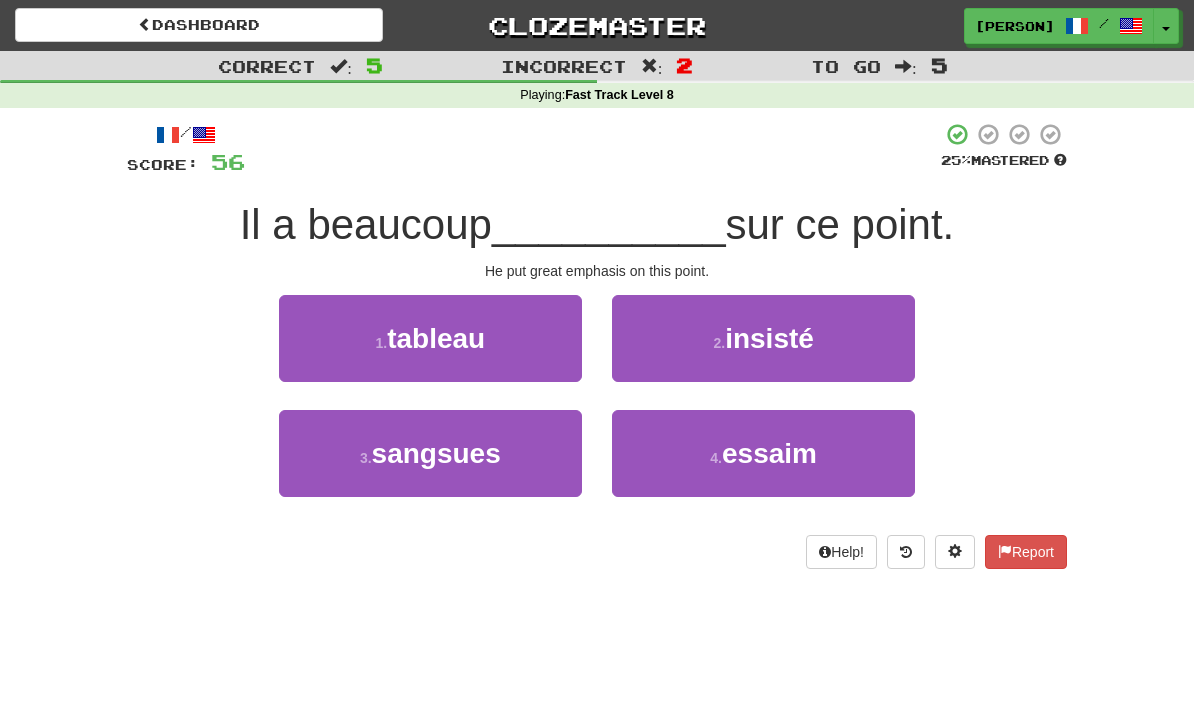 click on "2 .  insisté" at bounding box center [763, 338] 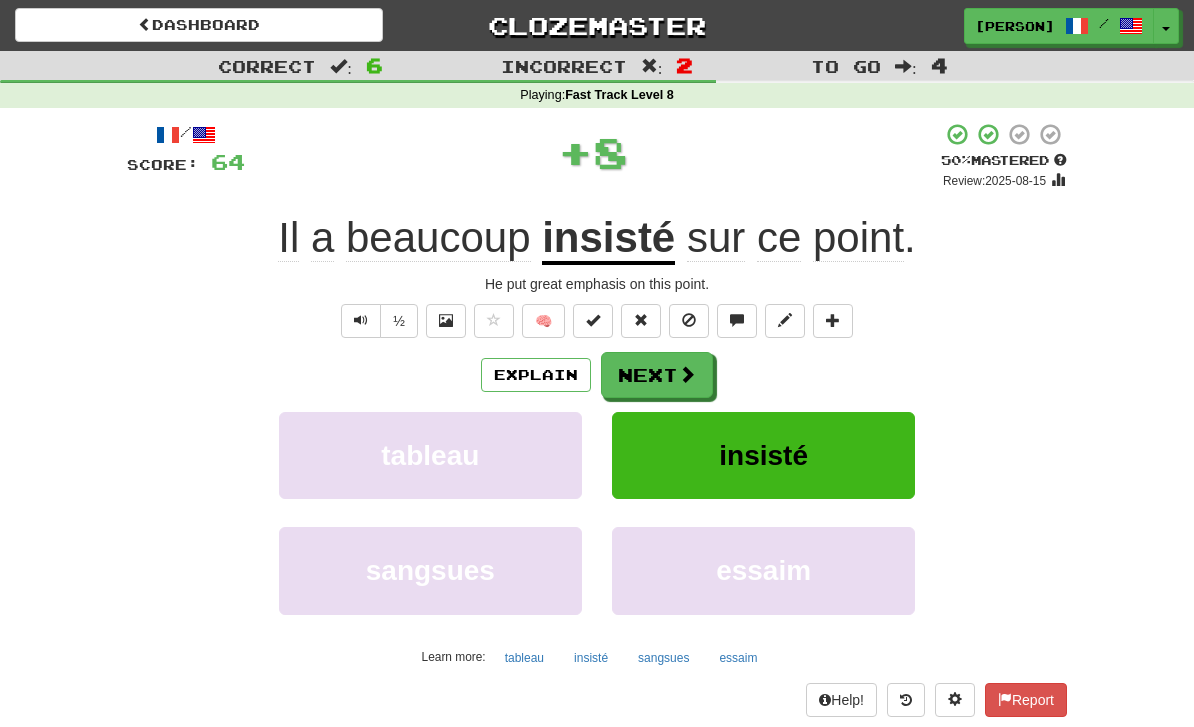click at bounding box center (687, 374) 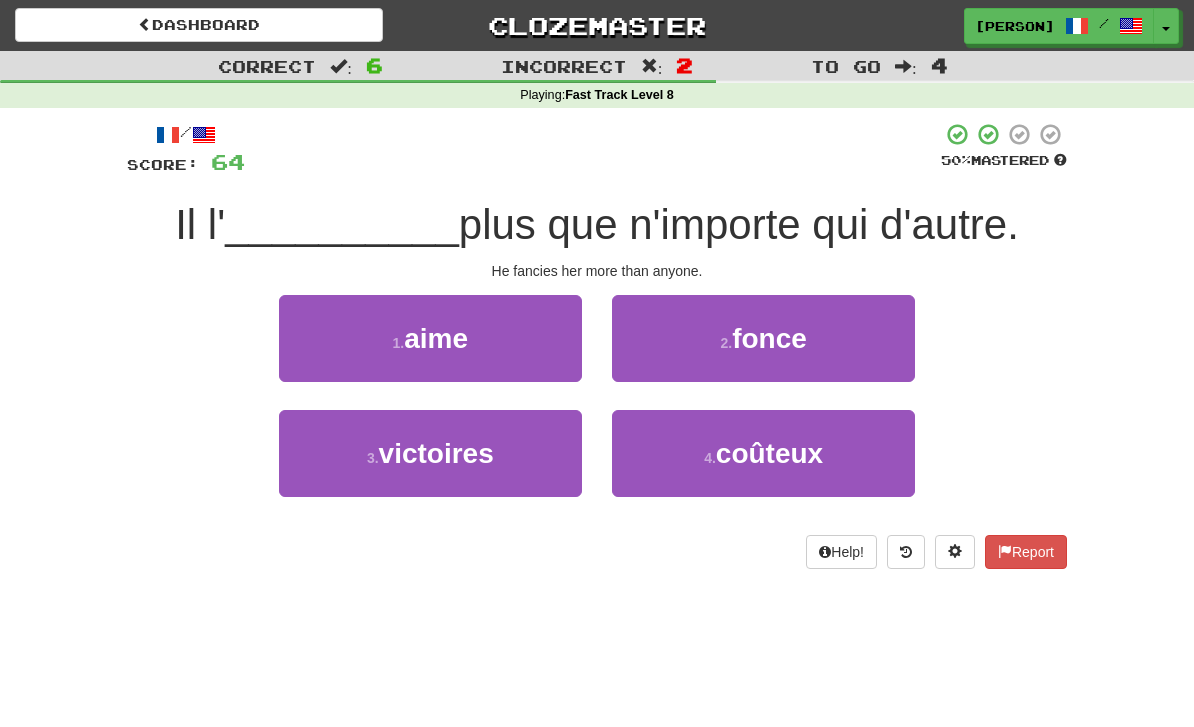 click on "1 .  aime" at bounding box center [430, 338] 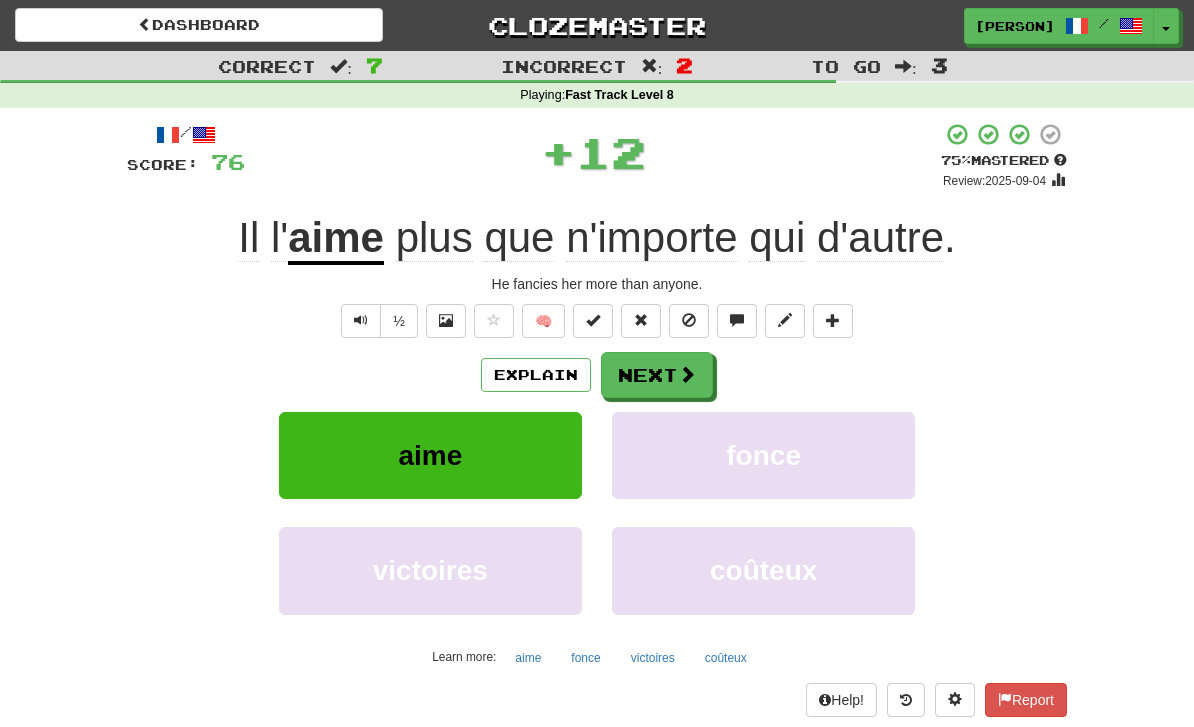 click on "Next" at bounding box center (657, 375) 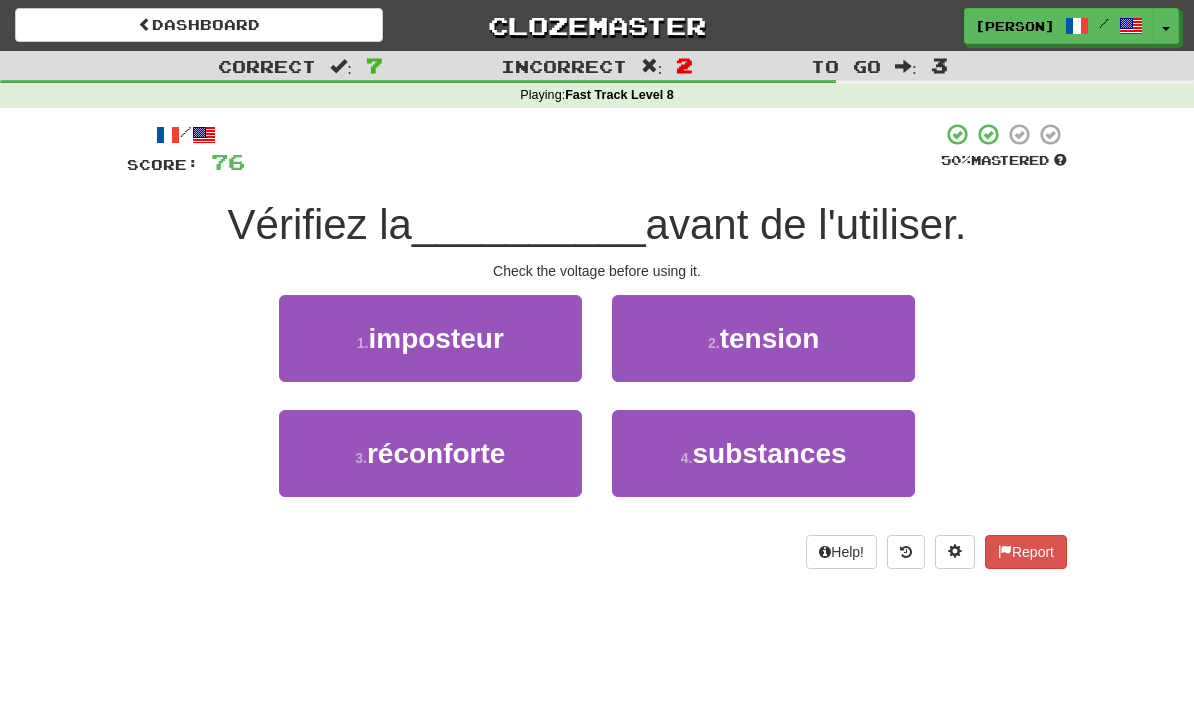 click on "2 .  tension" at bounding box center (763, 338) 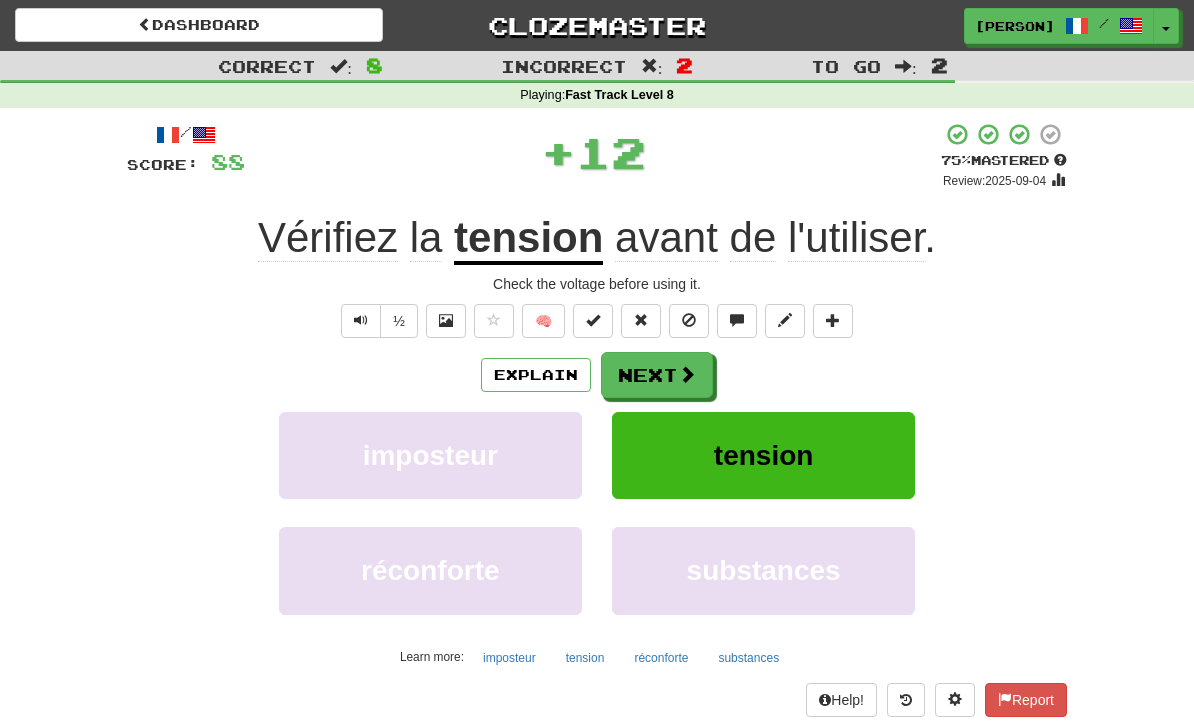 click on "Next" at bounding box center (657, 375) 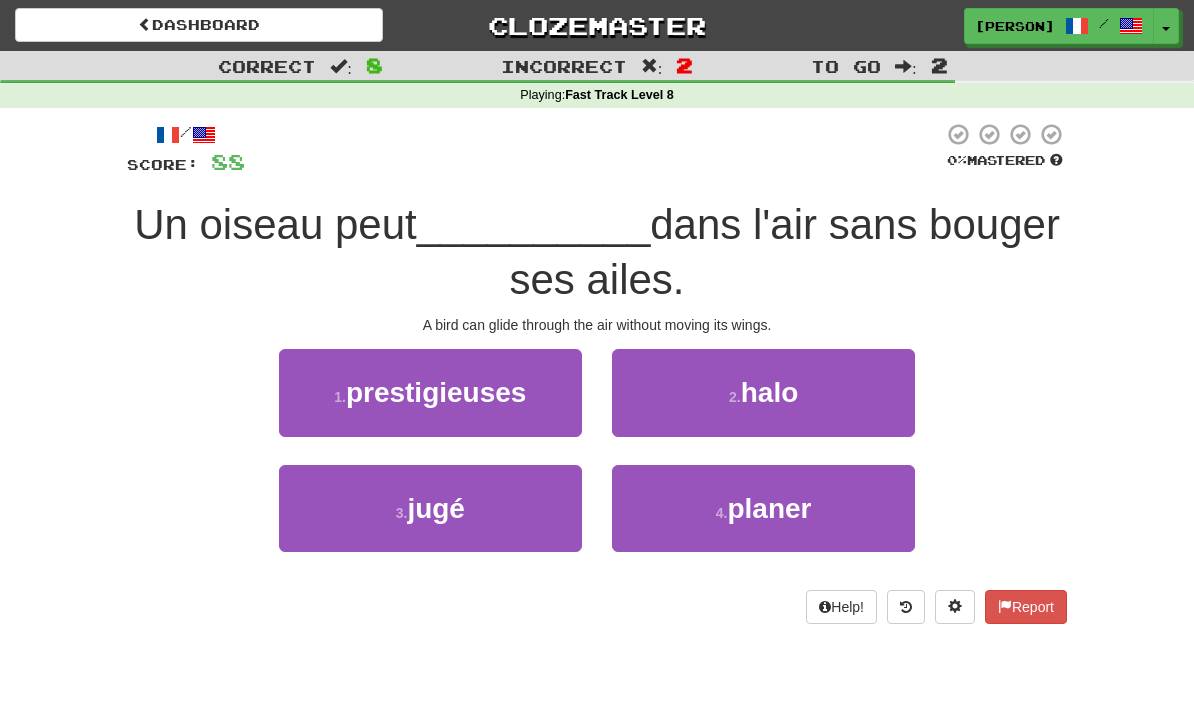 click on "planer" at bounding box center [769, 508] 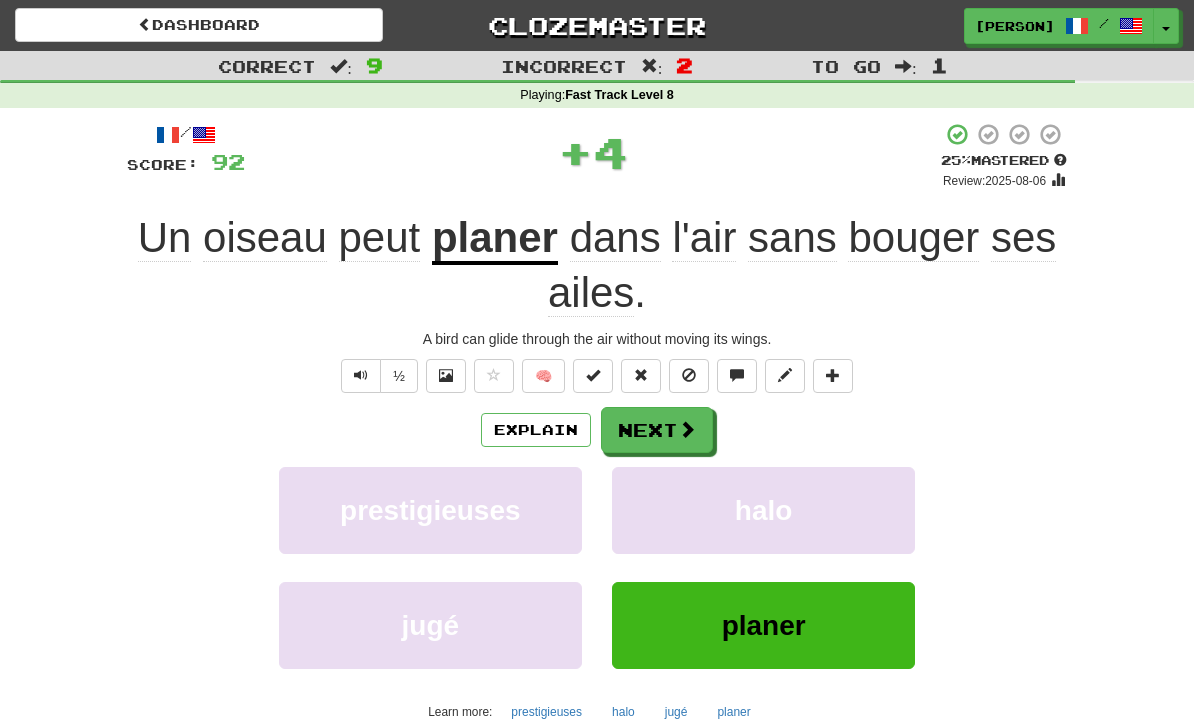 click on "Explain" at bounding box center (536, 430) 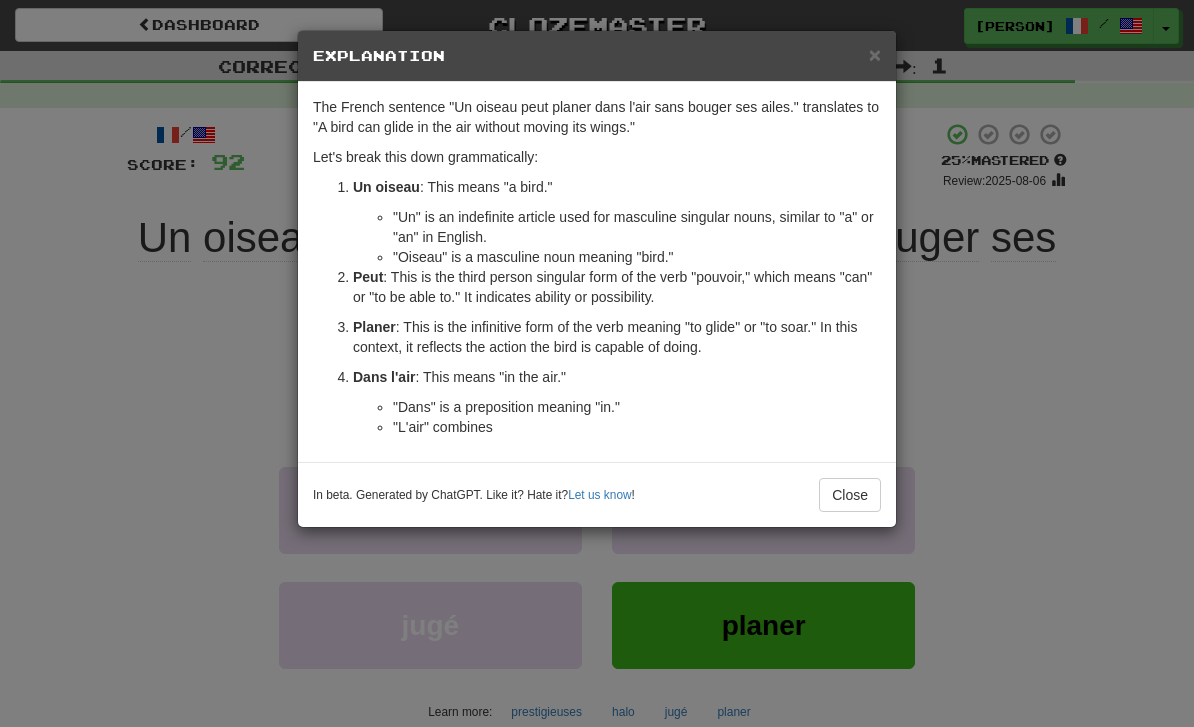 click on "× Explanation The French sentence "Un oiseau peut planer dans l'air sans bouger ses ailes." translates to "A bird can glide in the air without moving its wings."
Let's break this down grammatically:
Un oiseau : This means "a bird."
"Un" is an indefinite article used for masculine singular nouns, similar to "a" or "an" in English.
"Oiseau" is a masculine noun meaning "bird."
Peut : This is the third person singular form of the verb "pouvoir," which means "can" or "to be able to." It indicates ability or possibility.
Planer : This is the infinitive form of the verb meaning "to glide" or "to soar." In this context, it reflects the action the bird is capable of doing.
Dans l'air : This means "in the air."
"Dans" is a preposition meaning "in."
"L'air" combines
In beta. Generated by ChatGPT. Like it? Hate it?  Let us know ! Close" at bounding box center [597, 363] 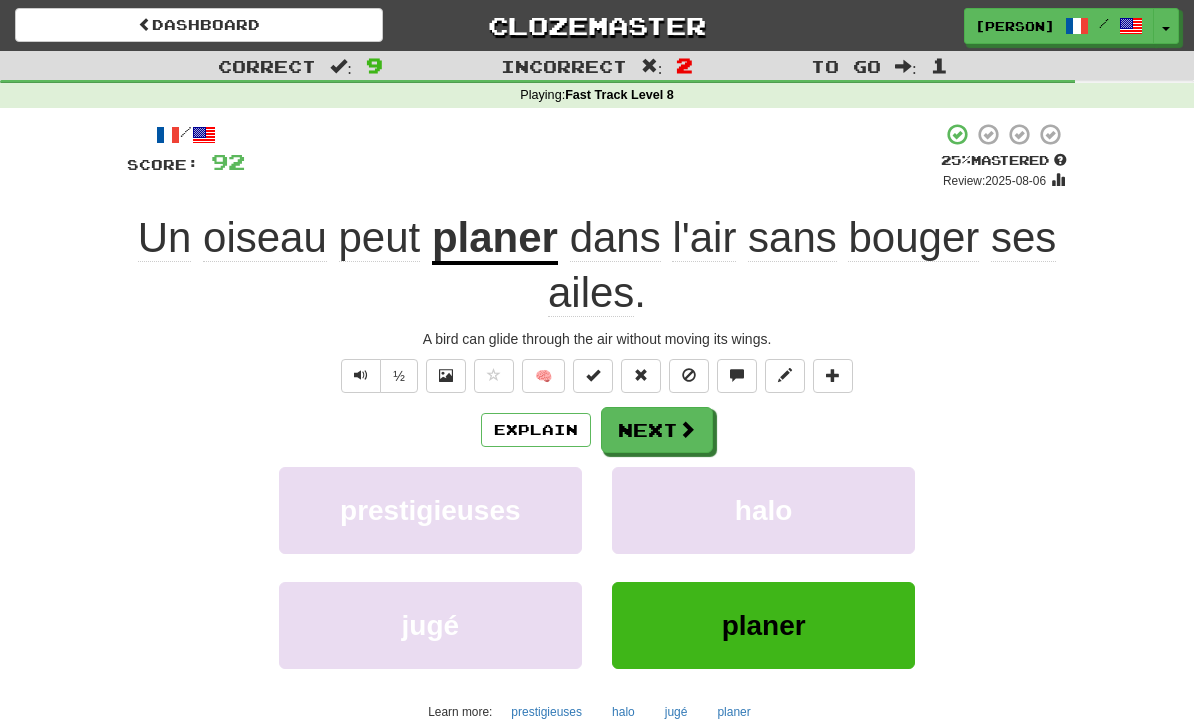 click on "planer" at bounding box center [763, 625] 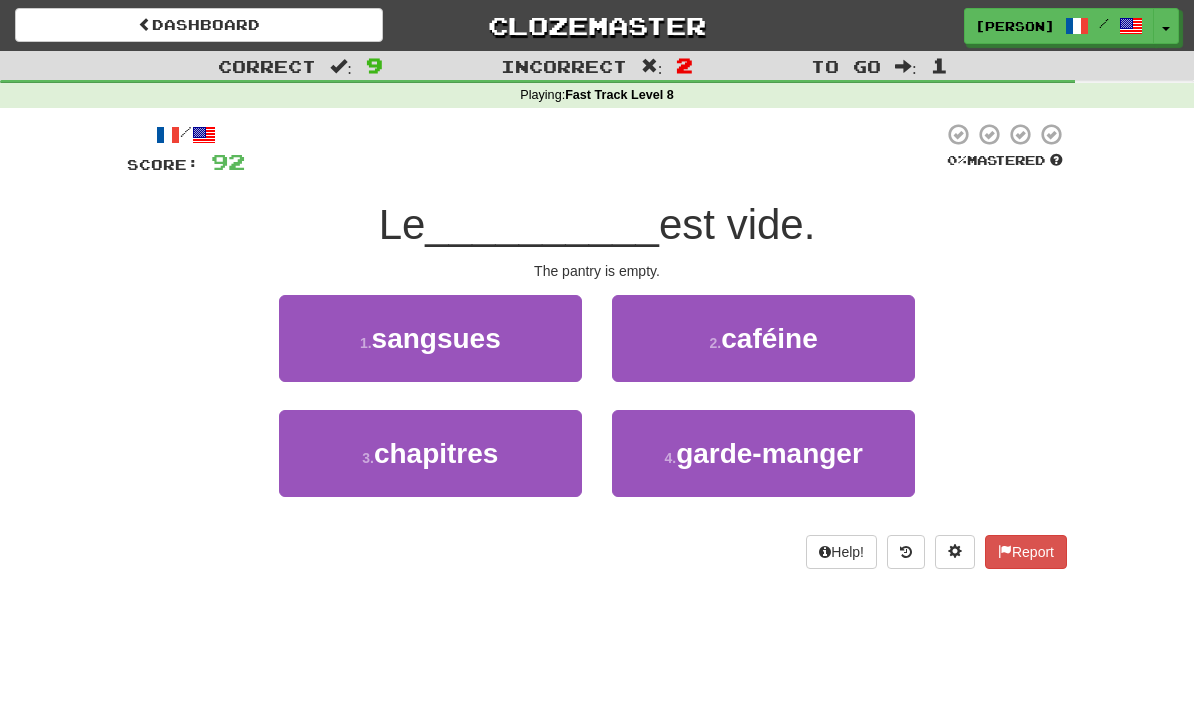 click on "garde-manger" at bounding box center [769, 453] 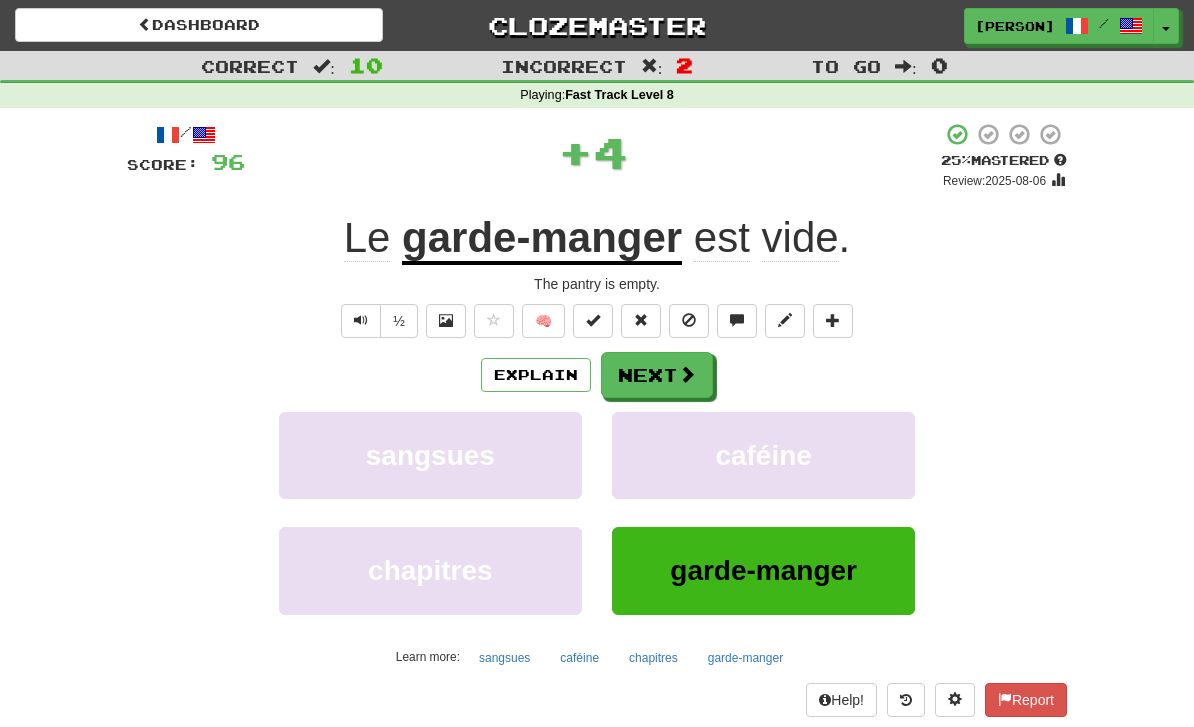 click on "Next" at bounding box center (657, 375) 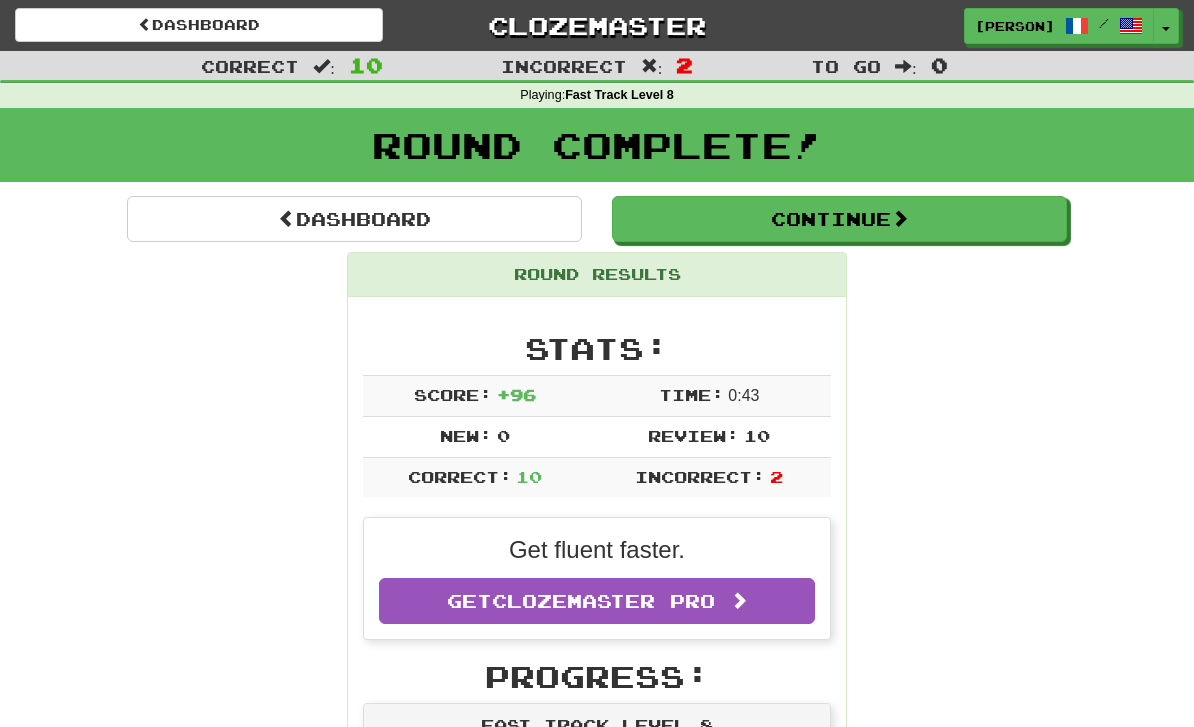 click on "Continue" at bounding box center (839, 219) 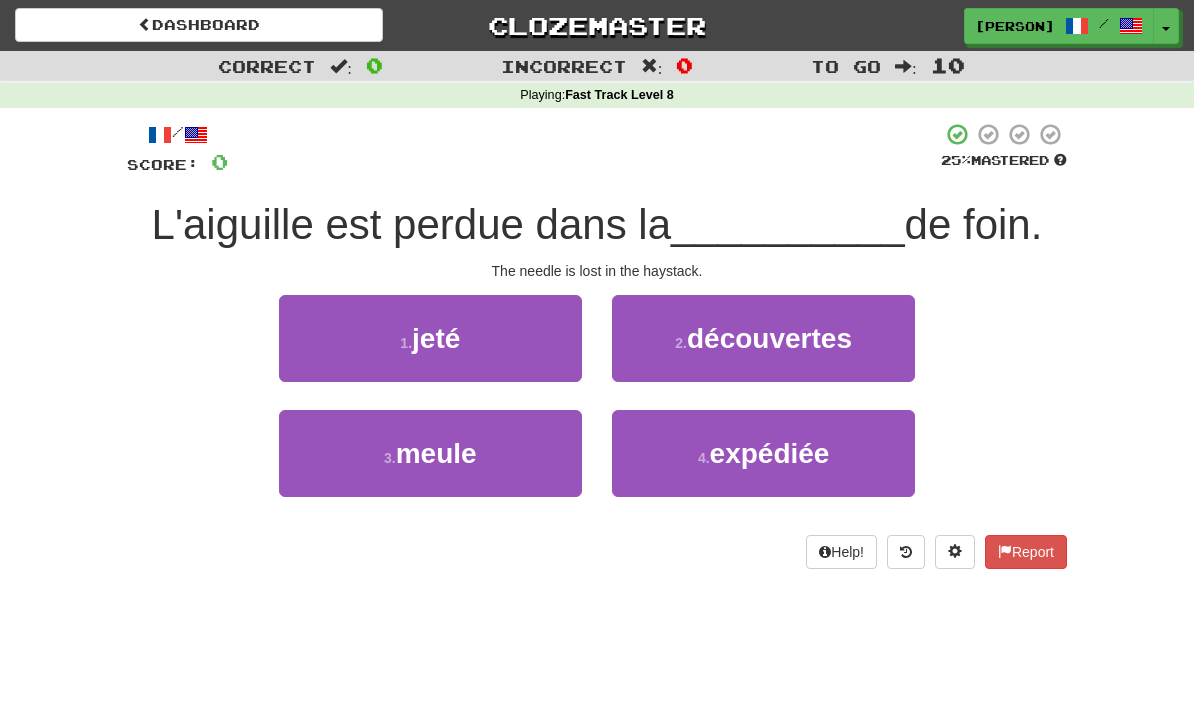 click on "3 .  meule" at bounding box center (430, 453) 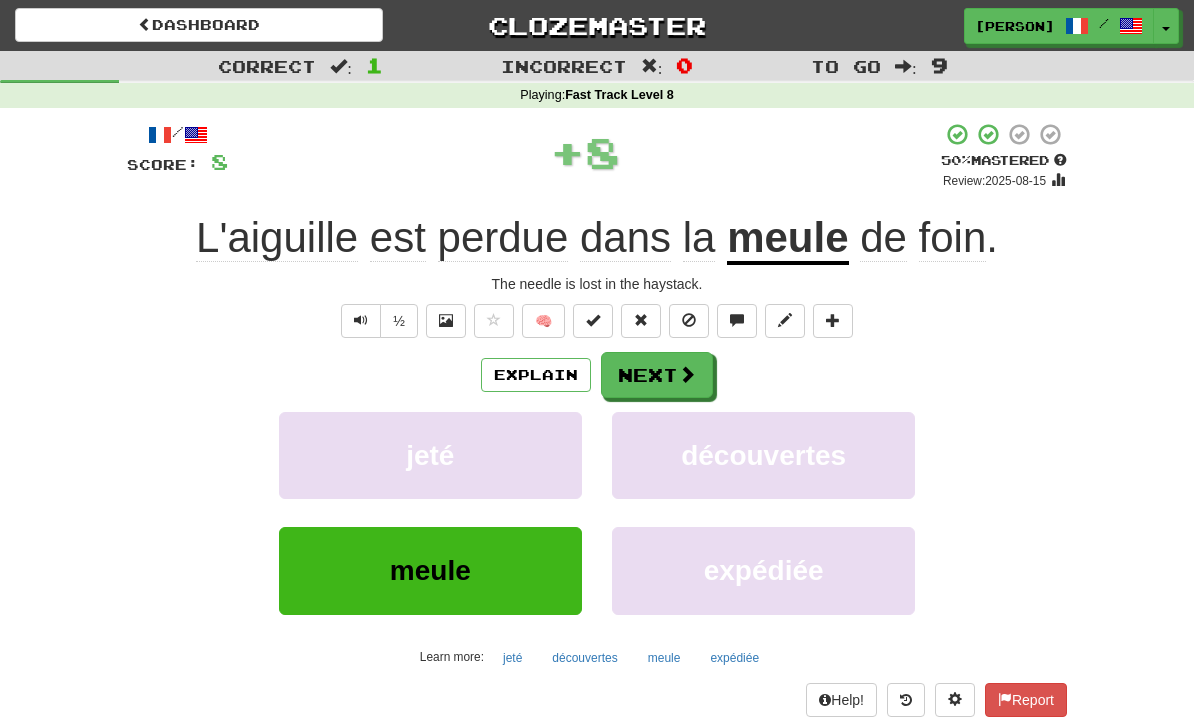 click on "Explain" at bounding box center (536, 375) 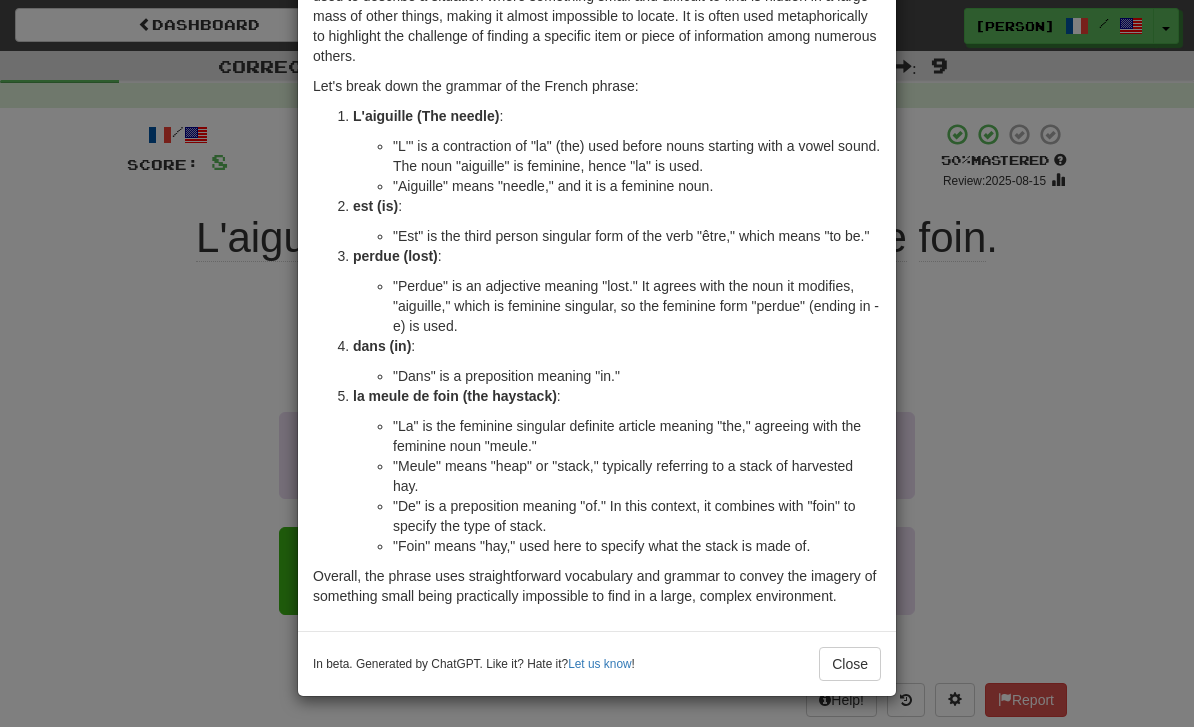 scroll, scrollTop: 151, scrollLeft: 0, axis: vertical 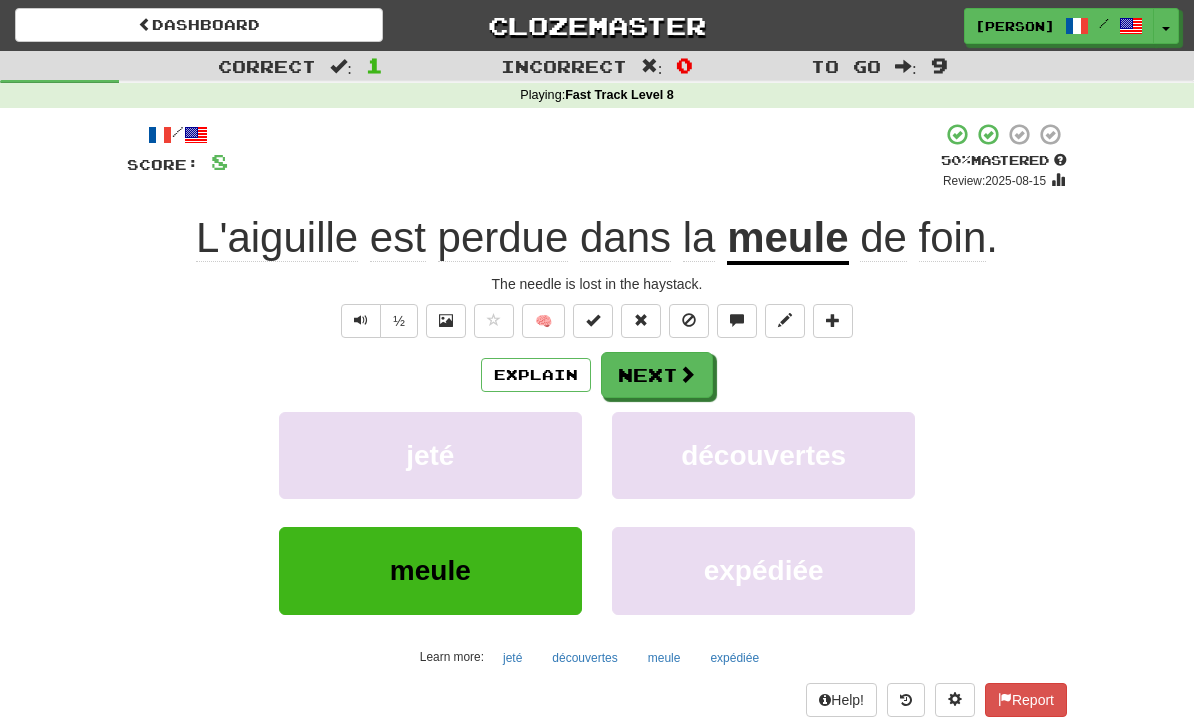 click at bounding box center [687, 374] 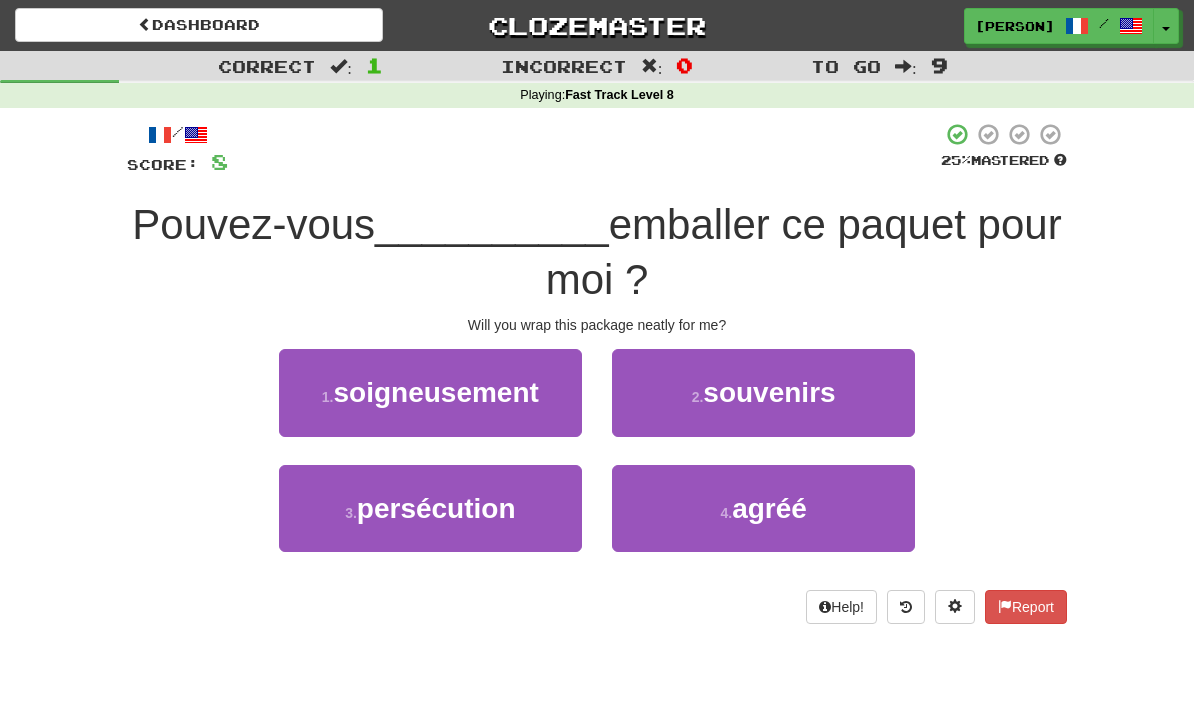 click on "soigneusement" at bounding box center [435, 392] 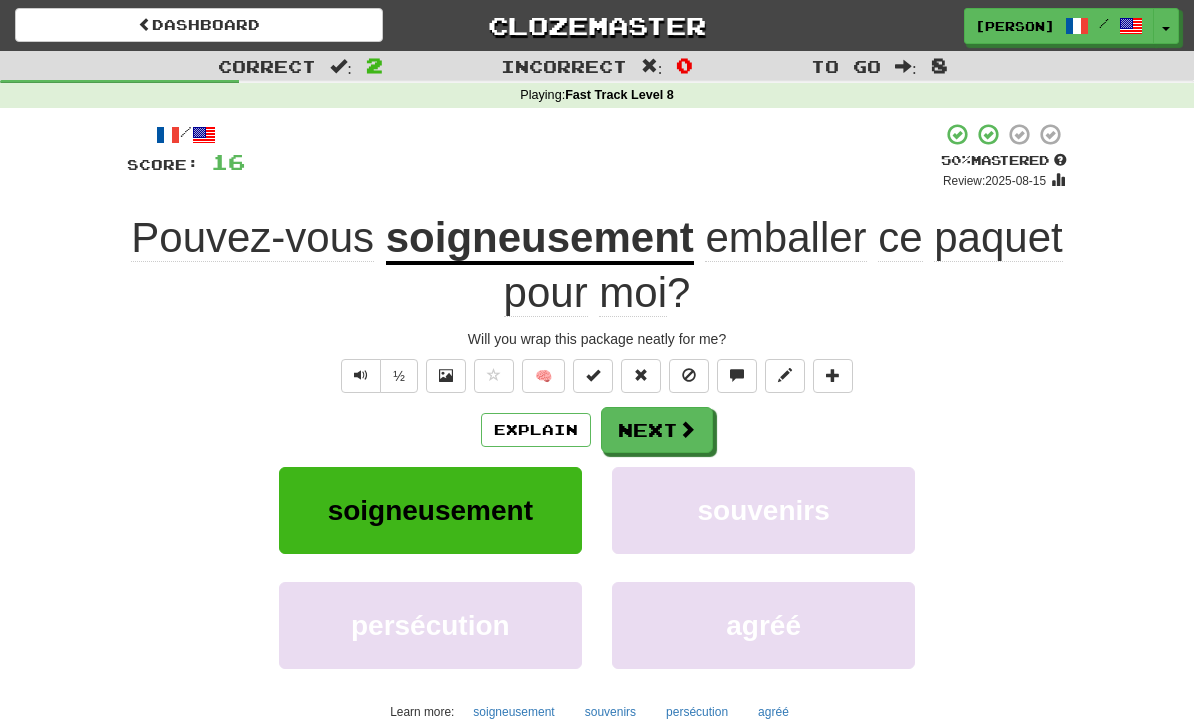 click at bounding box center [687, 429] 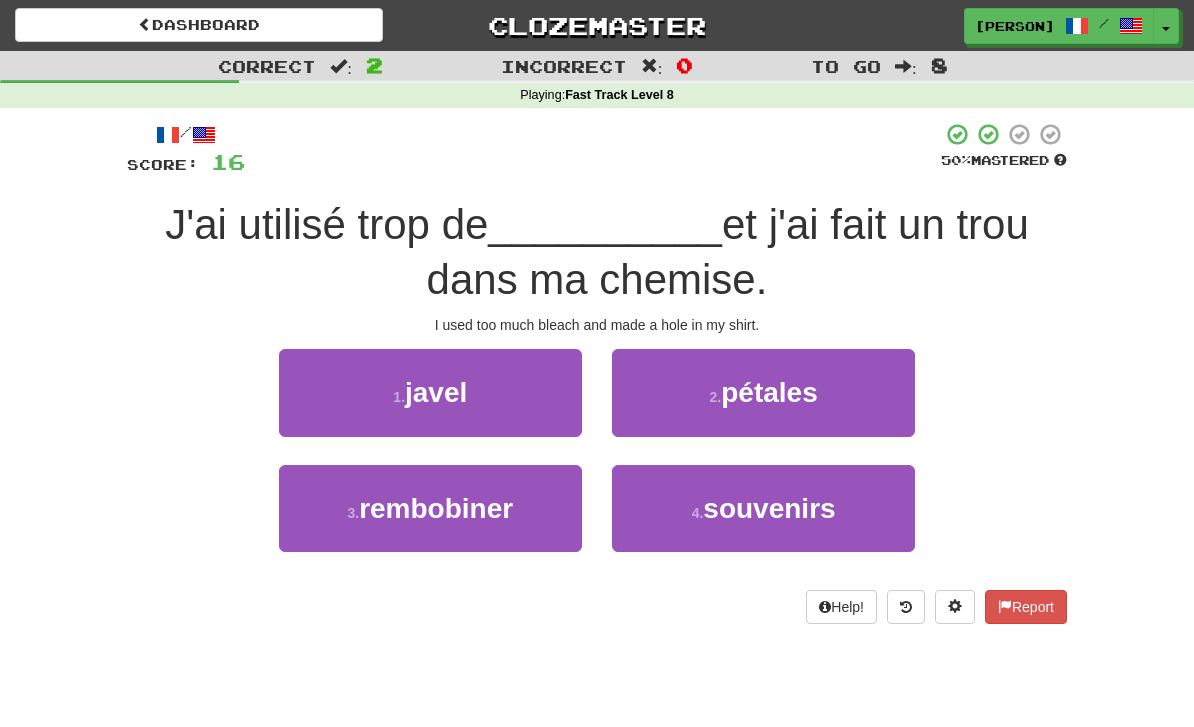 click on "1 .  javel" at bounding box center (430, 392) 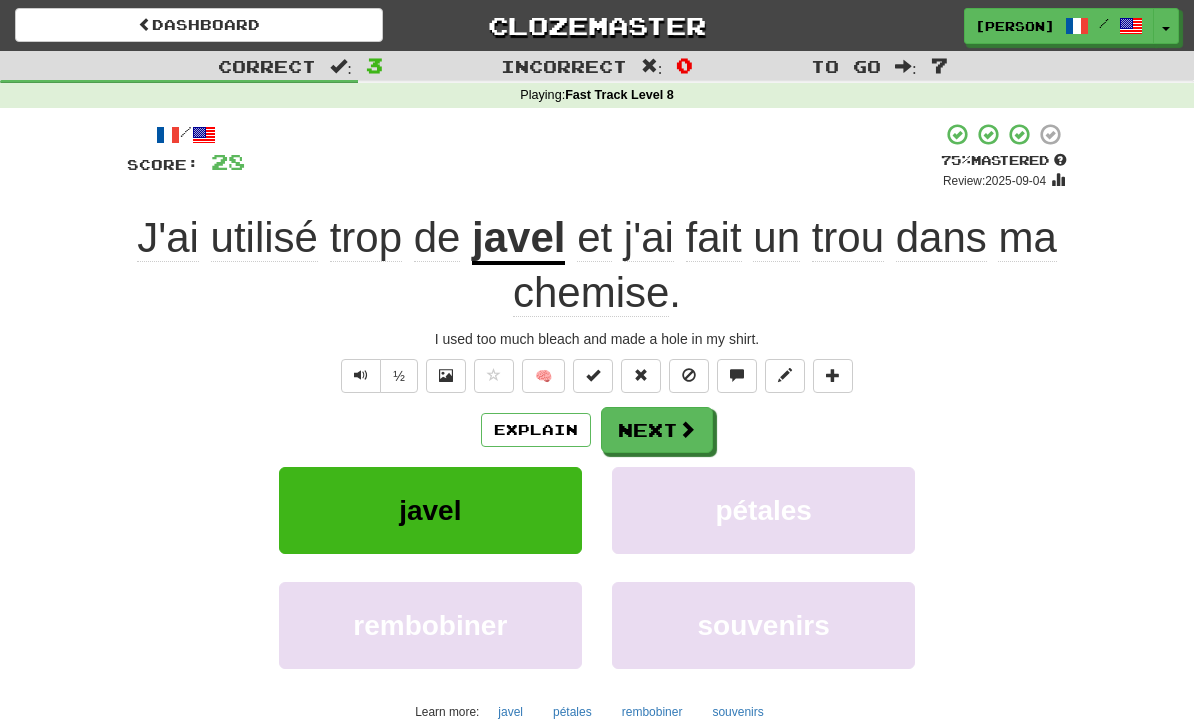 click at bounding box center [687, 429] 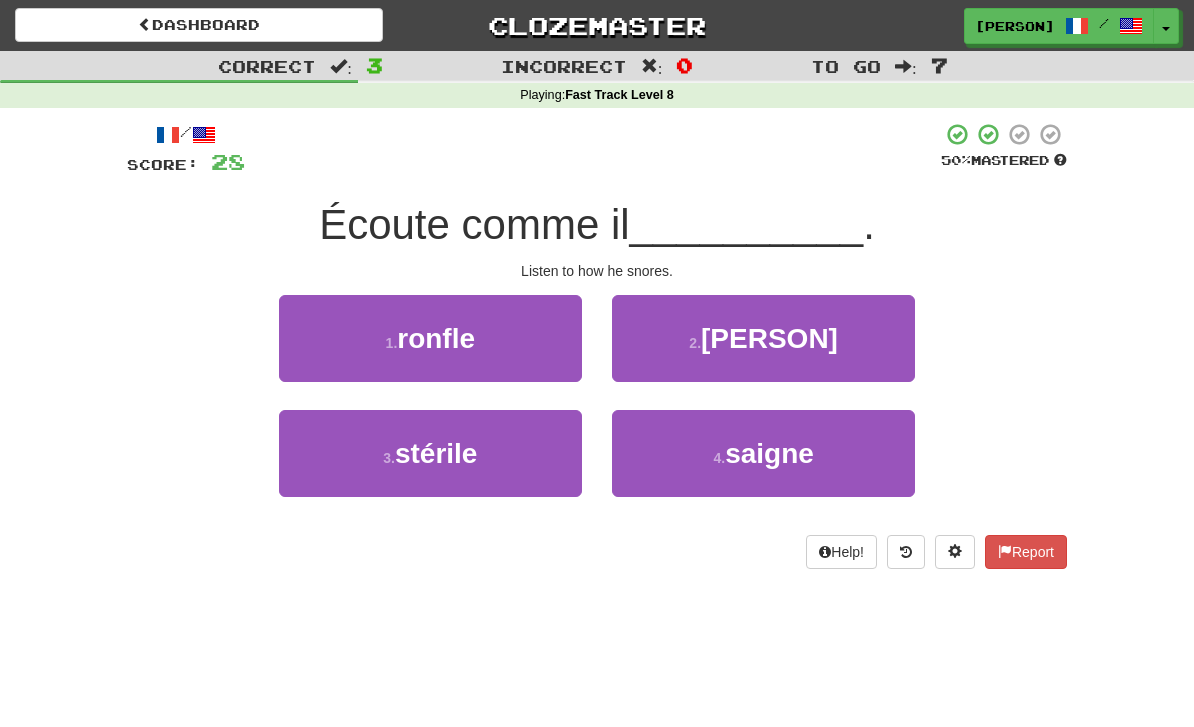 click on "1 .  ronfle" at bounding box center (430, 338) 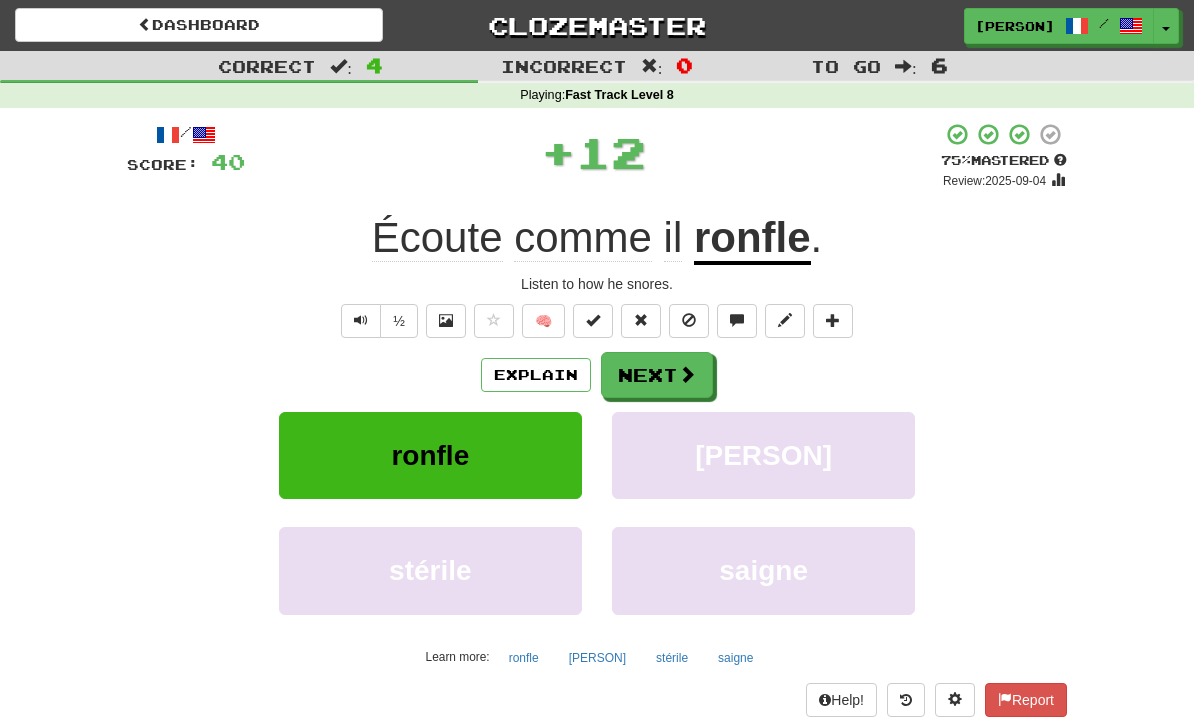 click on "Next" at bounding box center (657, 375) 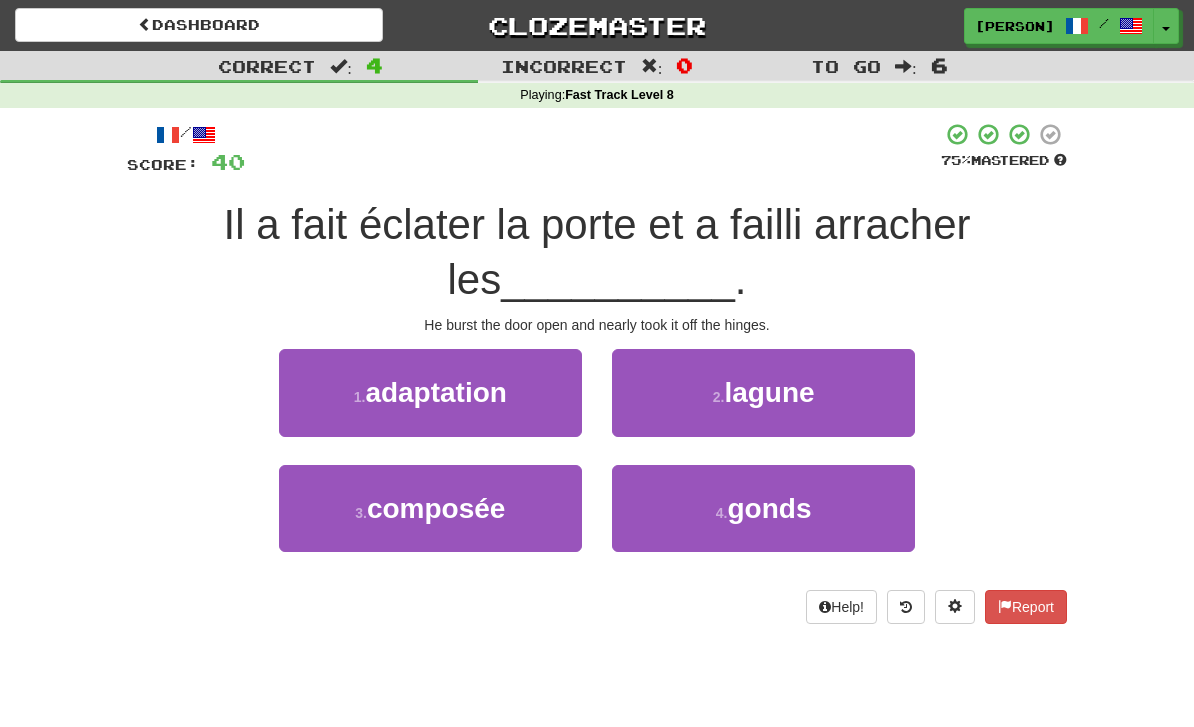 click on "4 .  gonds" at bounding box center (763, 508) 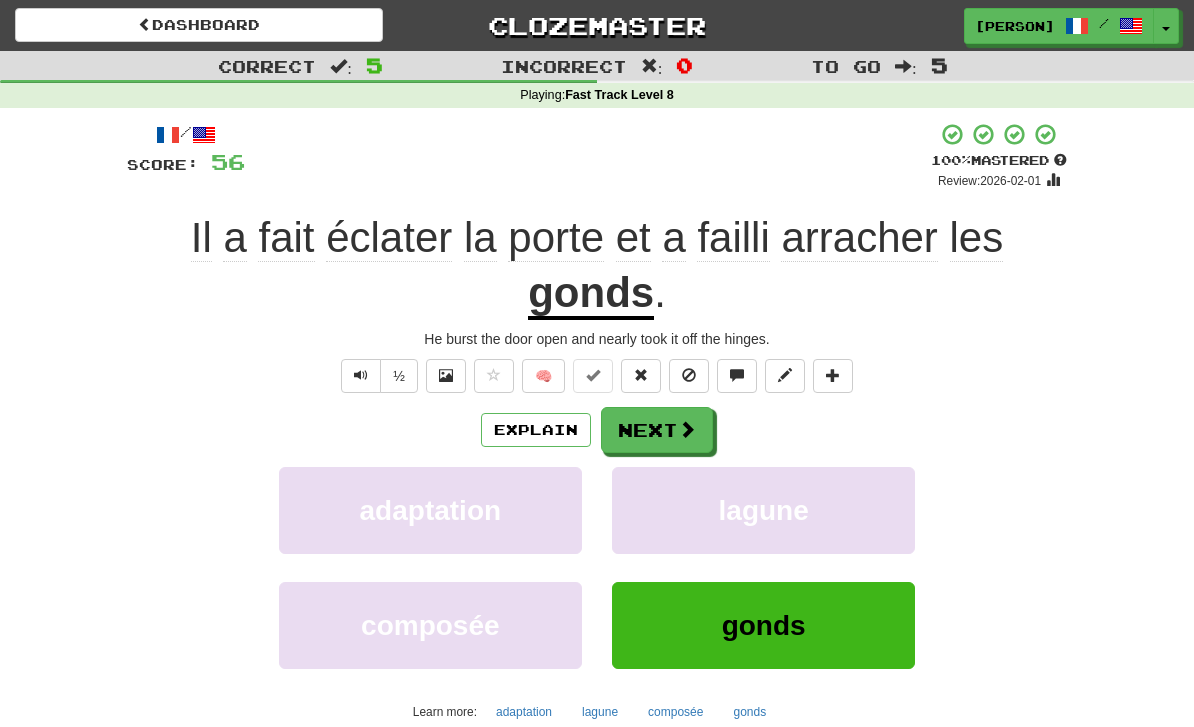 click at bounding box center (687, 429) 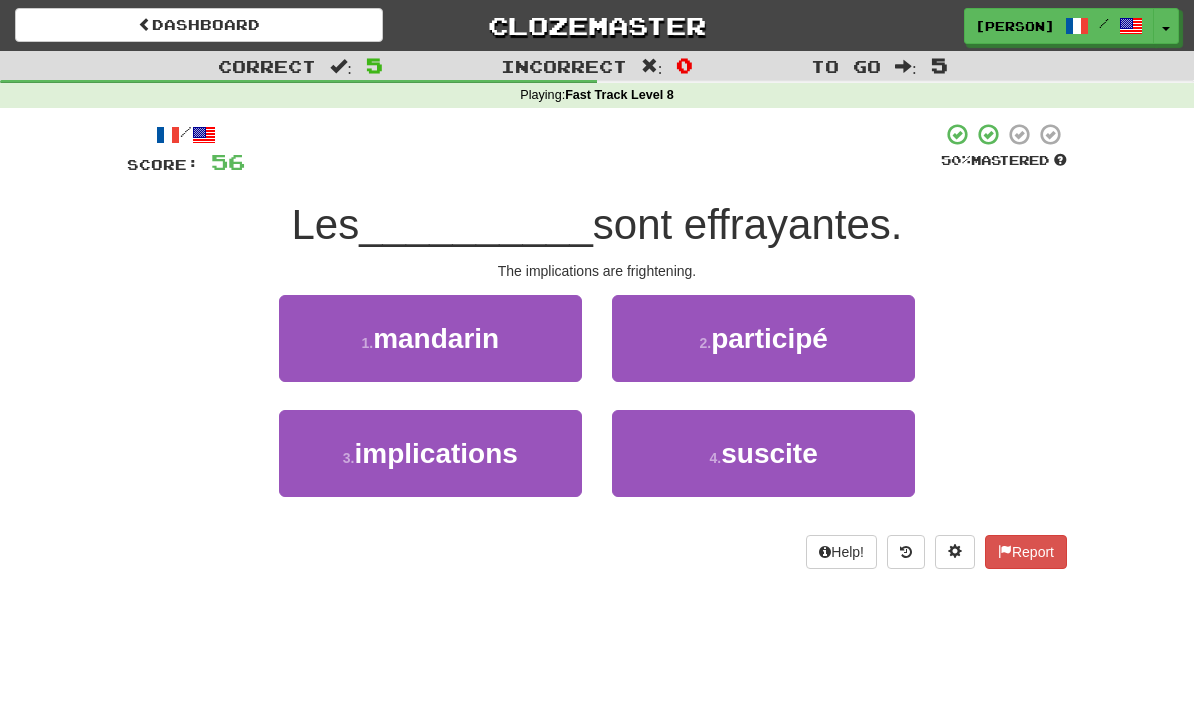click on "3 .  implications" at bounding box center (430, 453) 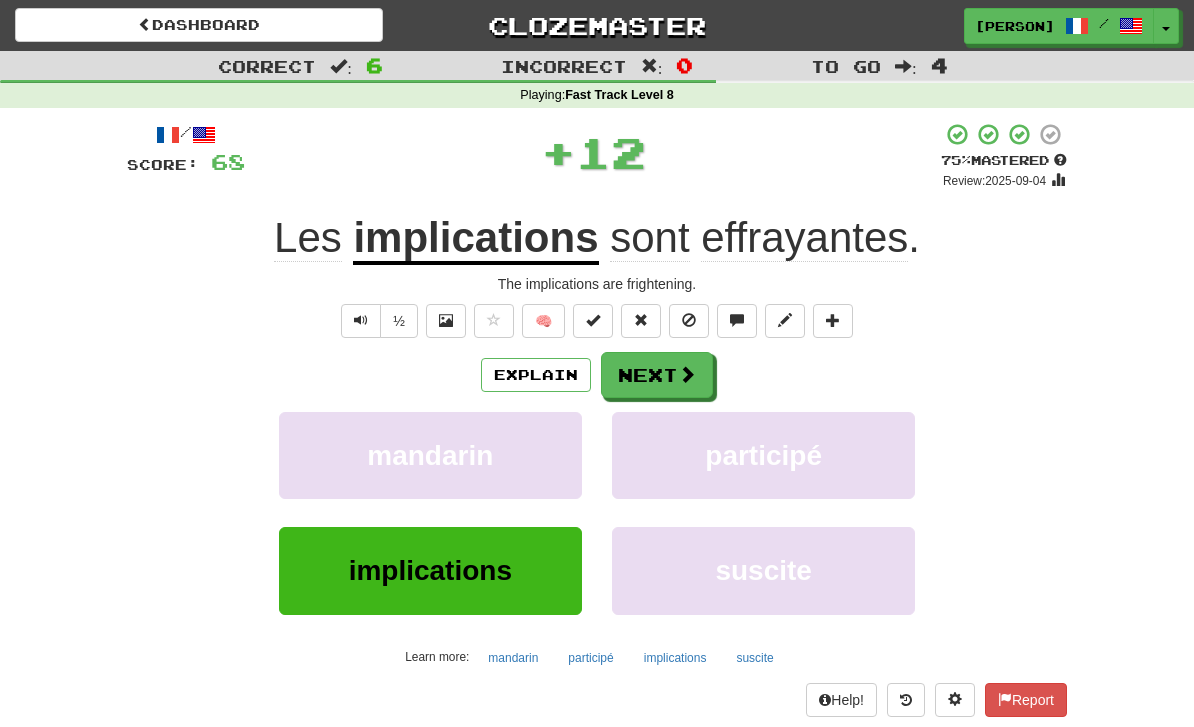 click at bounding box center [687, 374] 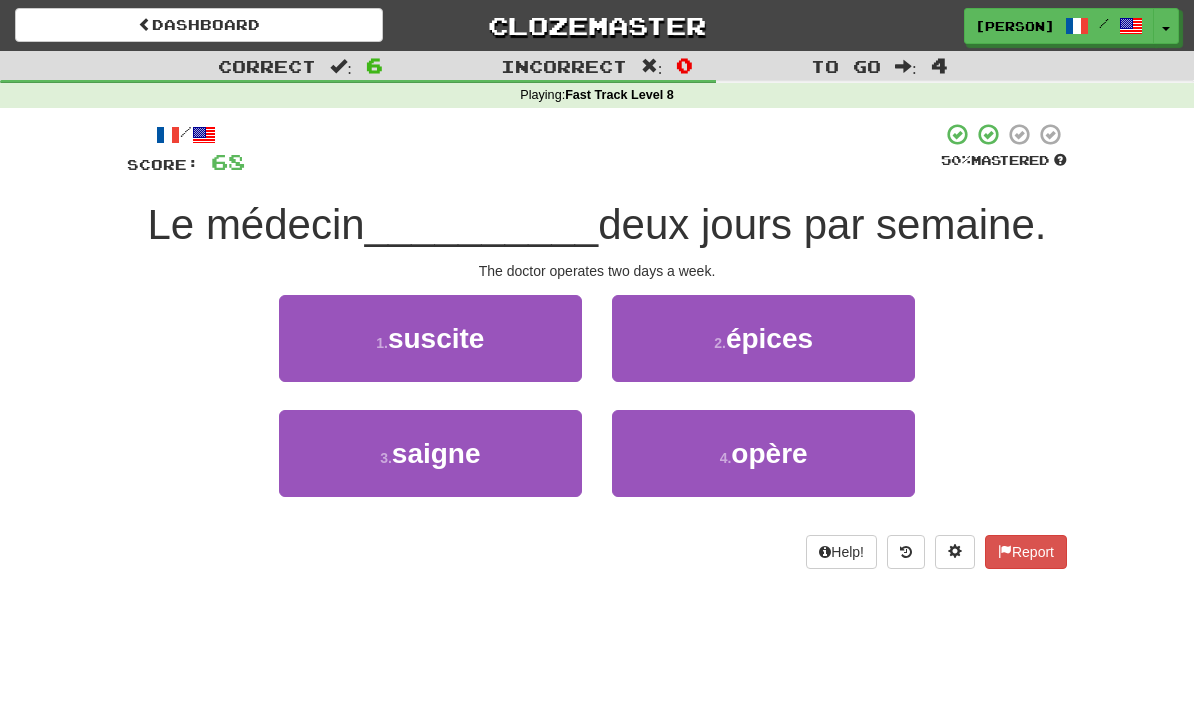 click on "4 .  opère" at bounding box center (763, 453) 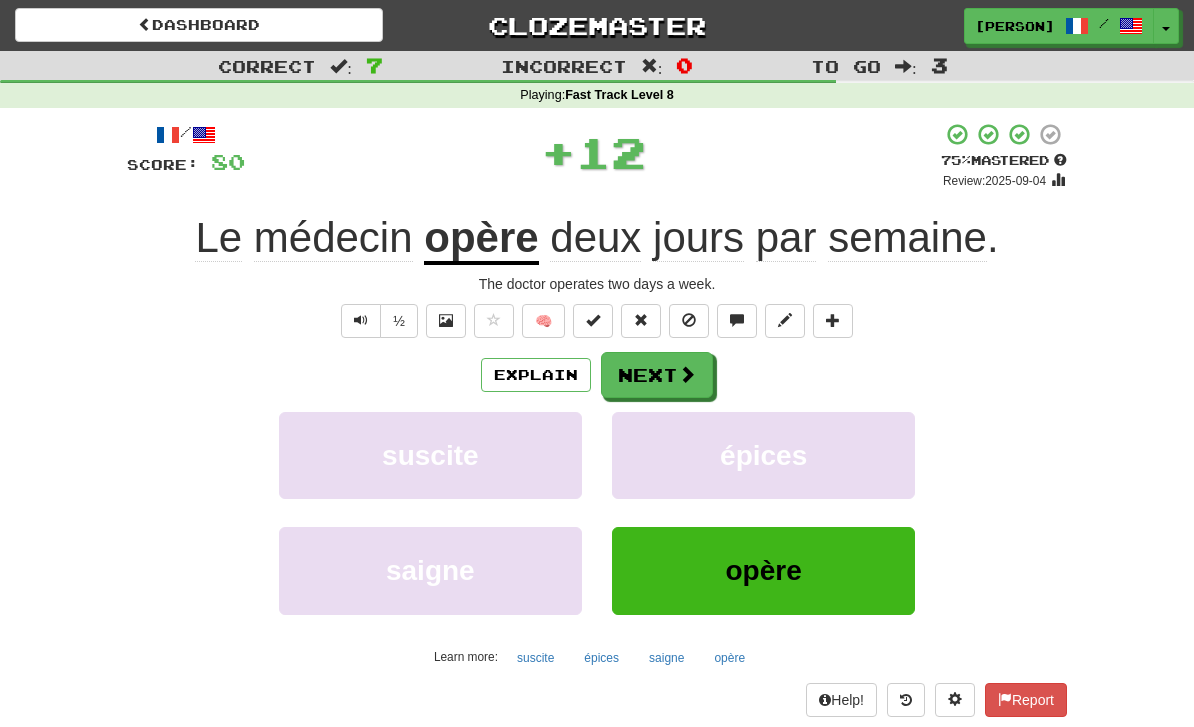 click at bounding box center (687, 374) 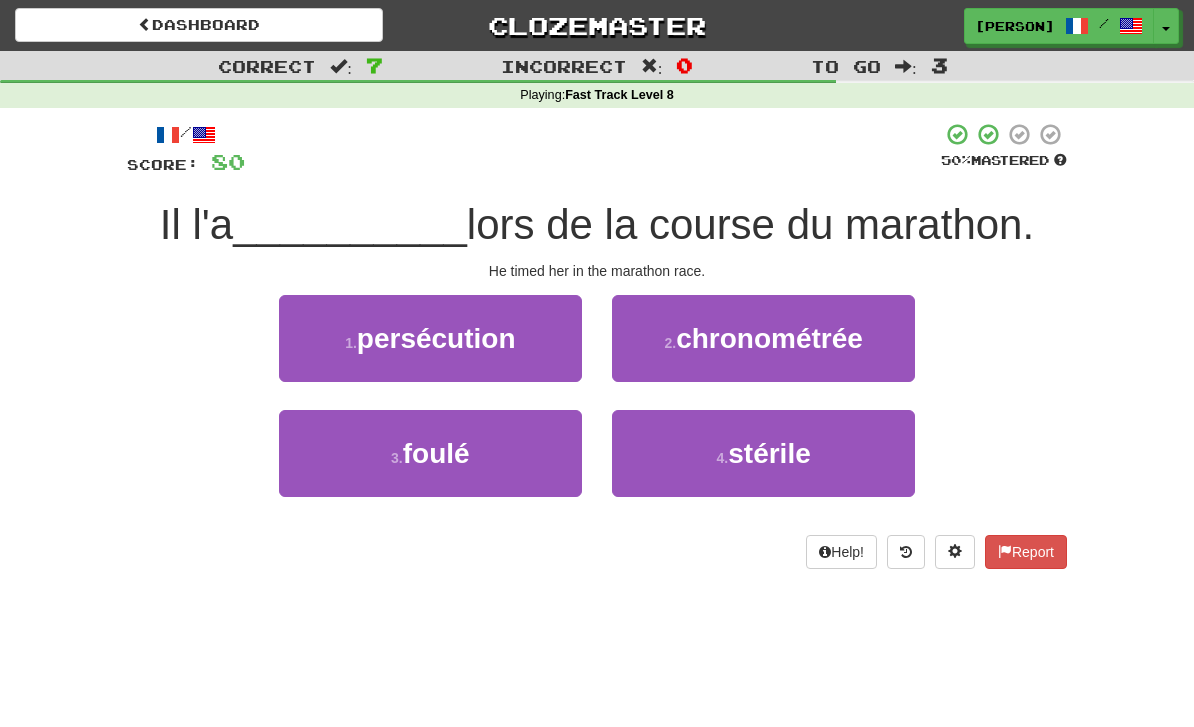 click on "2 .  chronométrée" at bounding box center [763, 338] 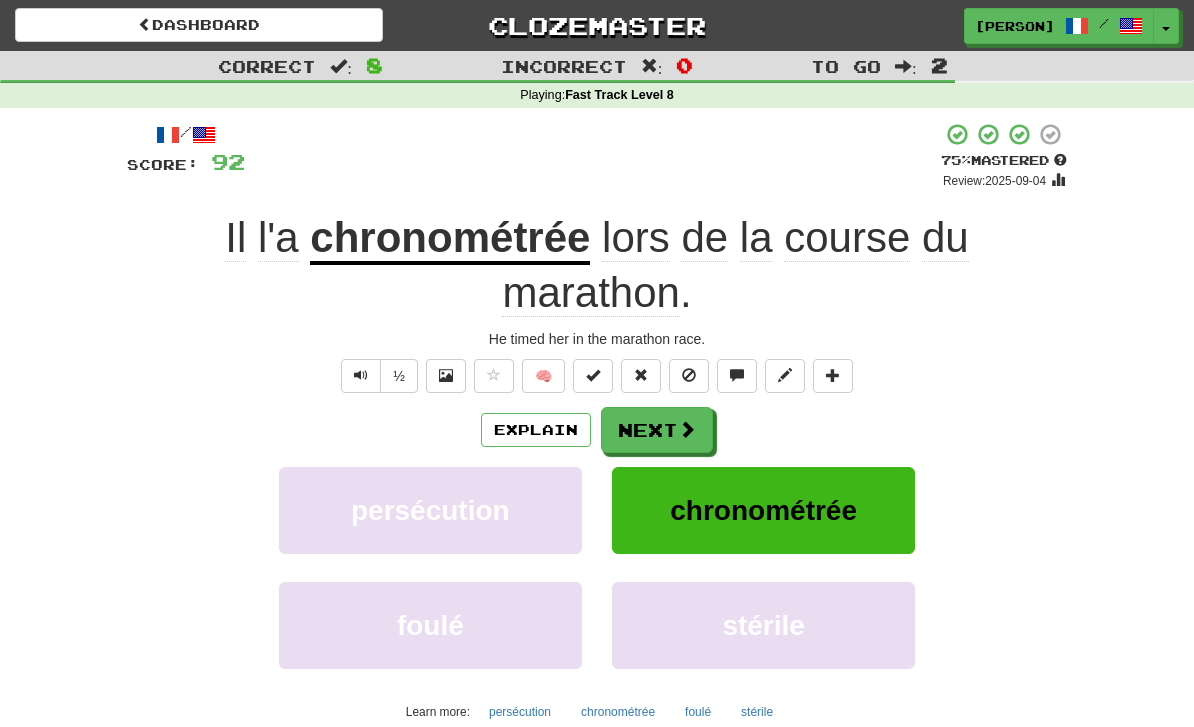 click on "Next" at bounding box center (657, 430) 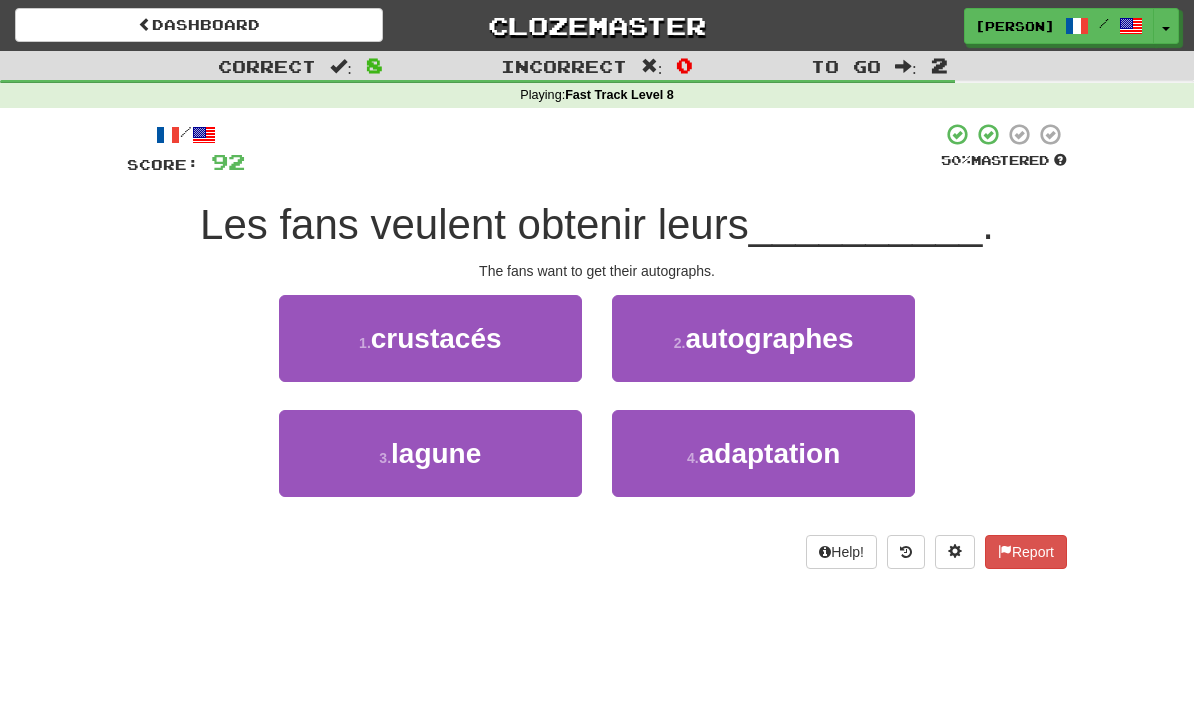 click on "autographes" at bounding box center (769, 338) 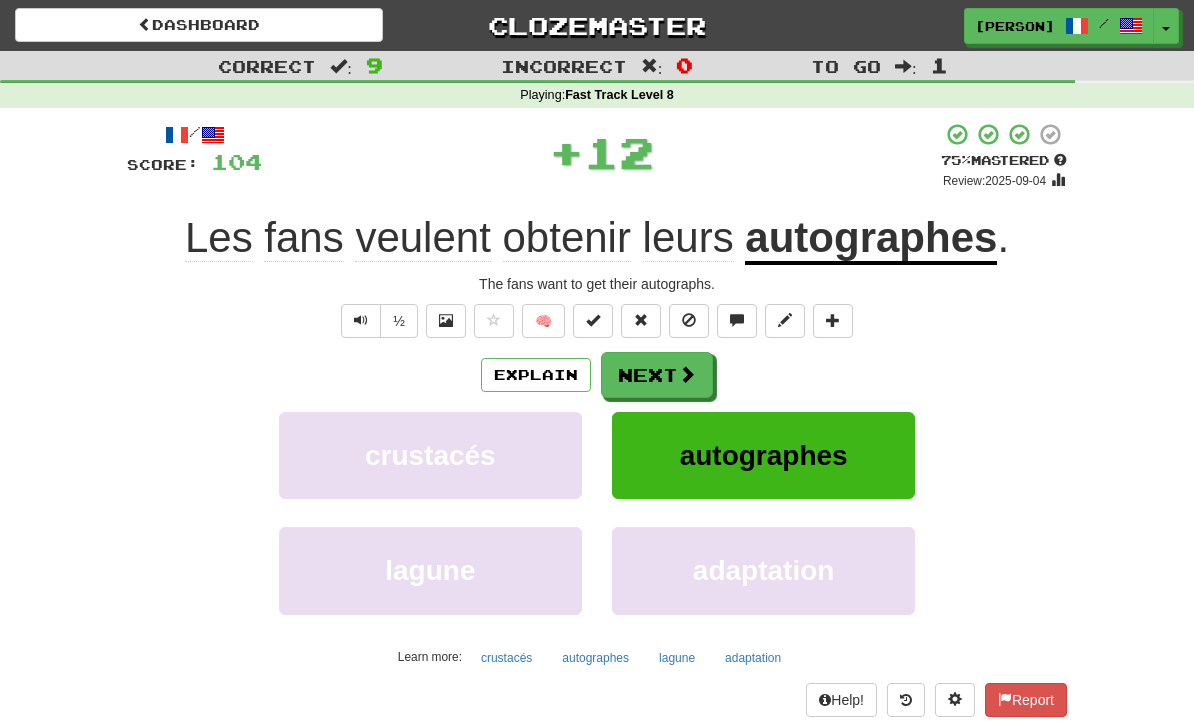 click at bounding box center (687, 374) 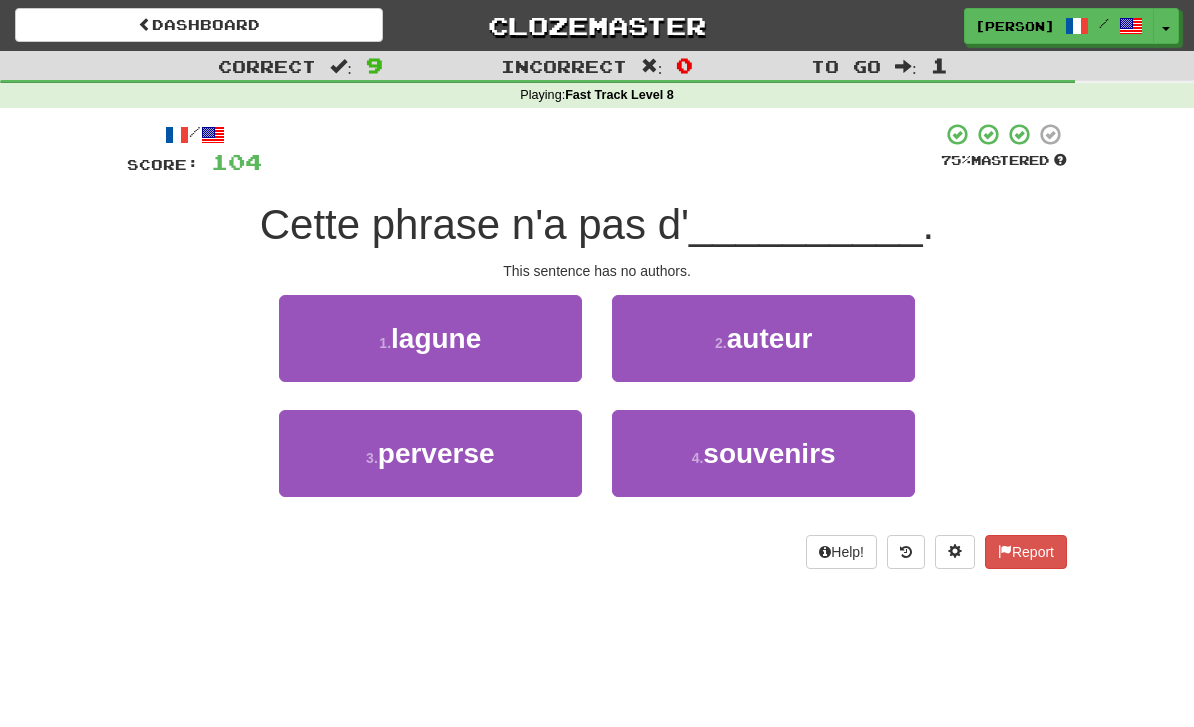 click on "2 .  auteur" at bounding box center (763, 338) 